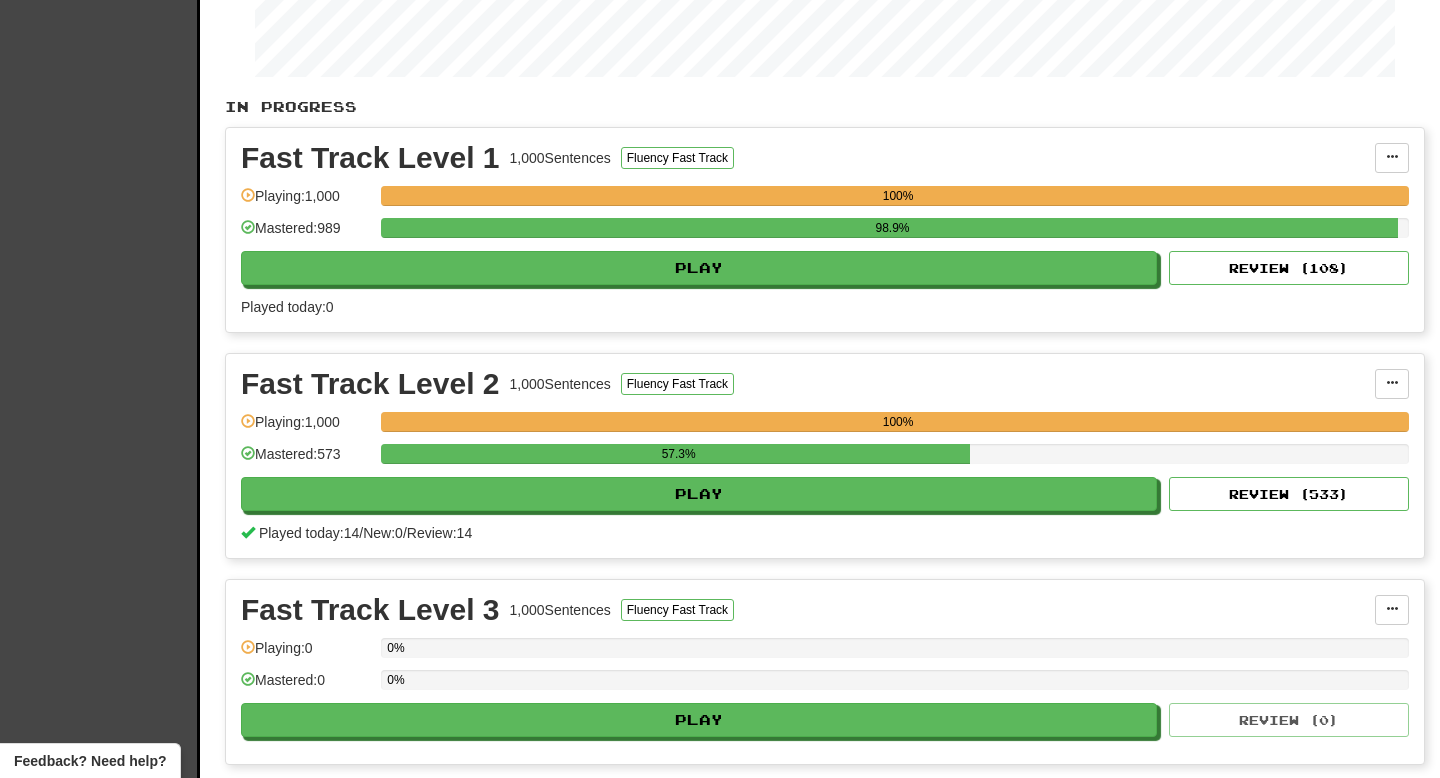scroll, scrollTop: 337, scrollLeft: 0, axis: vertical 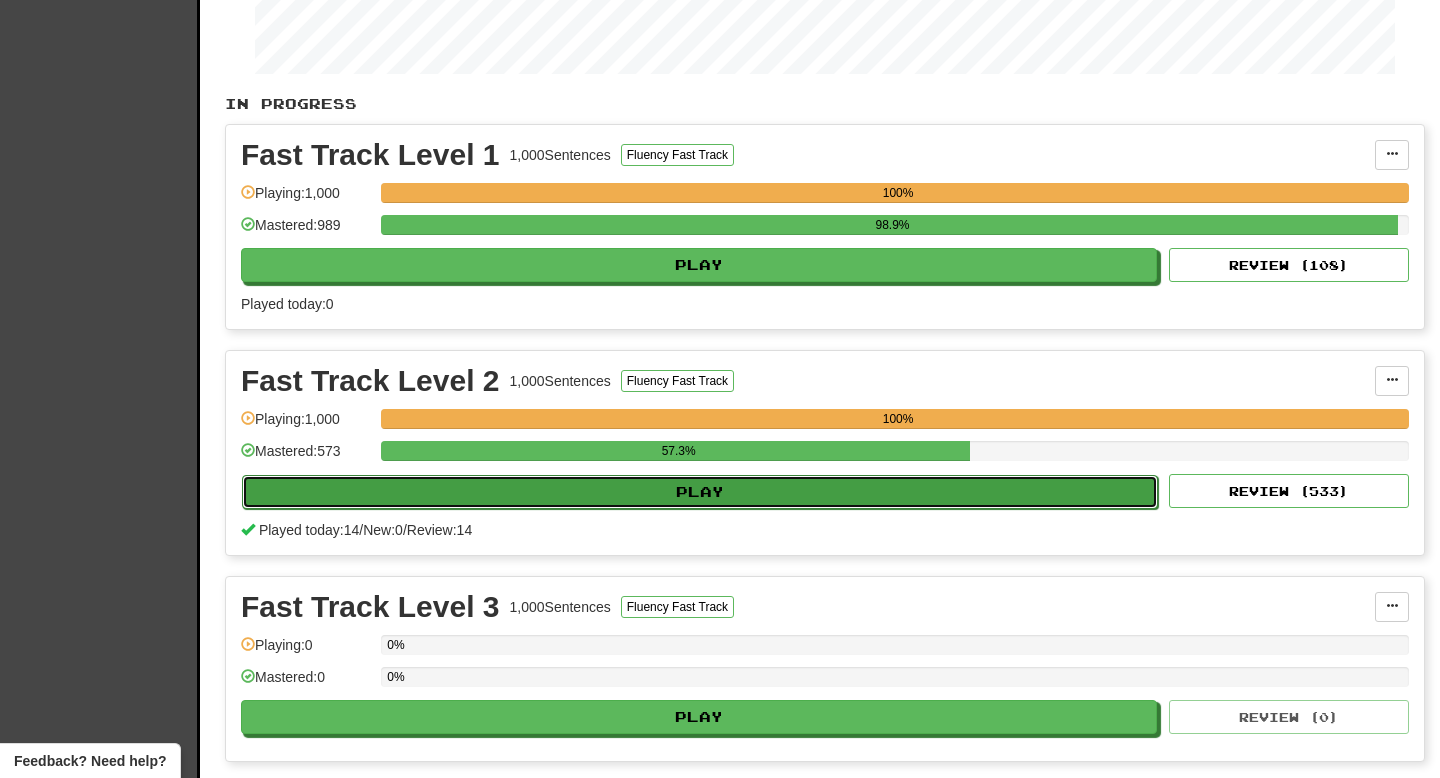 click on "Play" at bounding box center (700, 492) 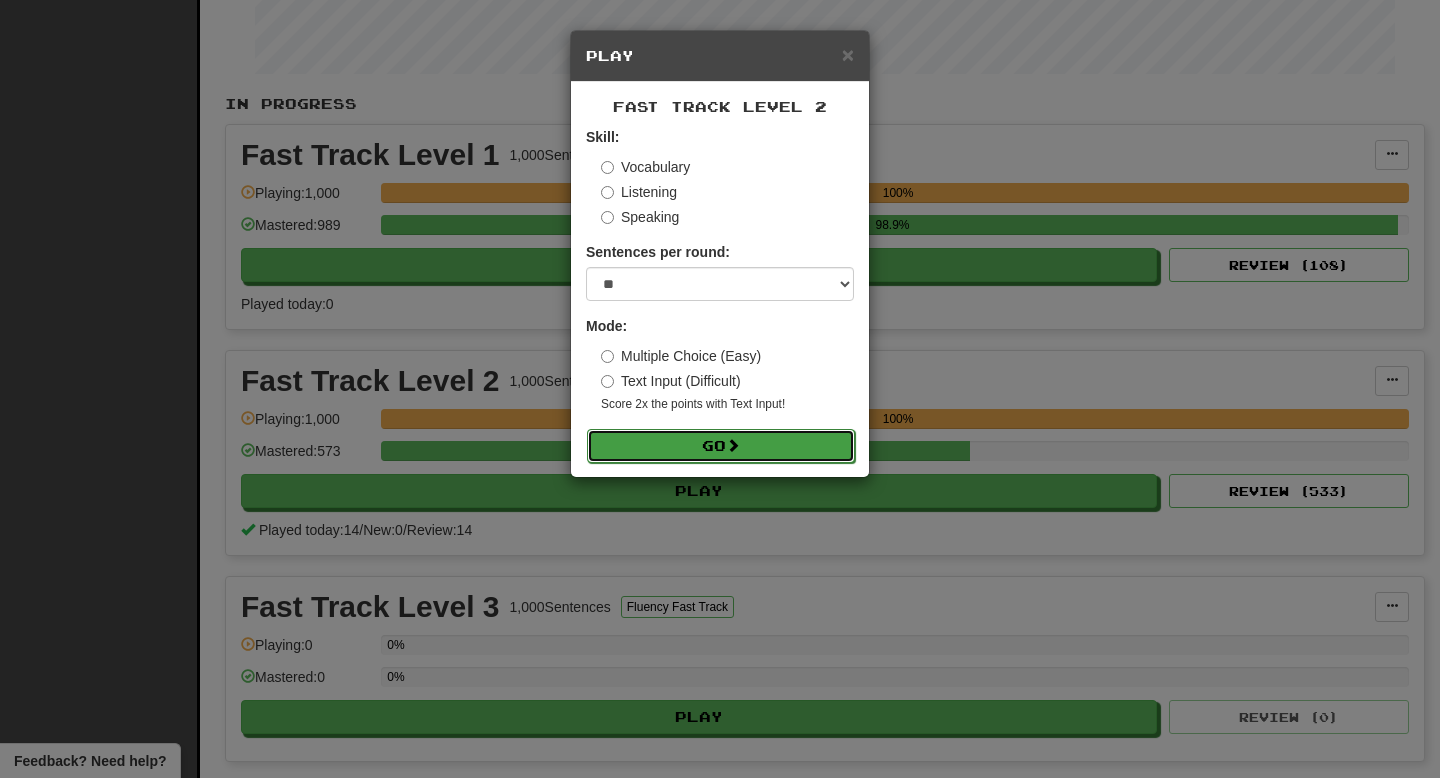 click on "Go" at bounding box center [721, 446] 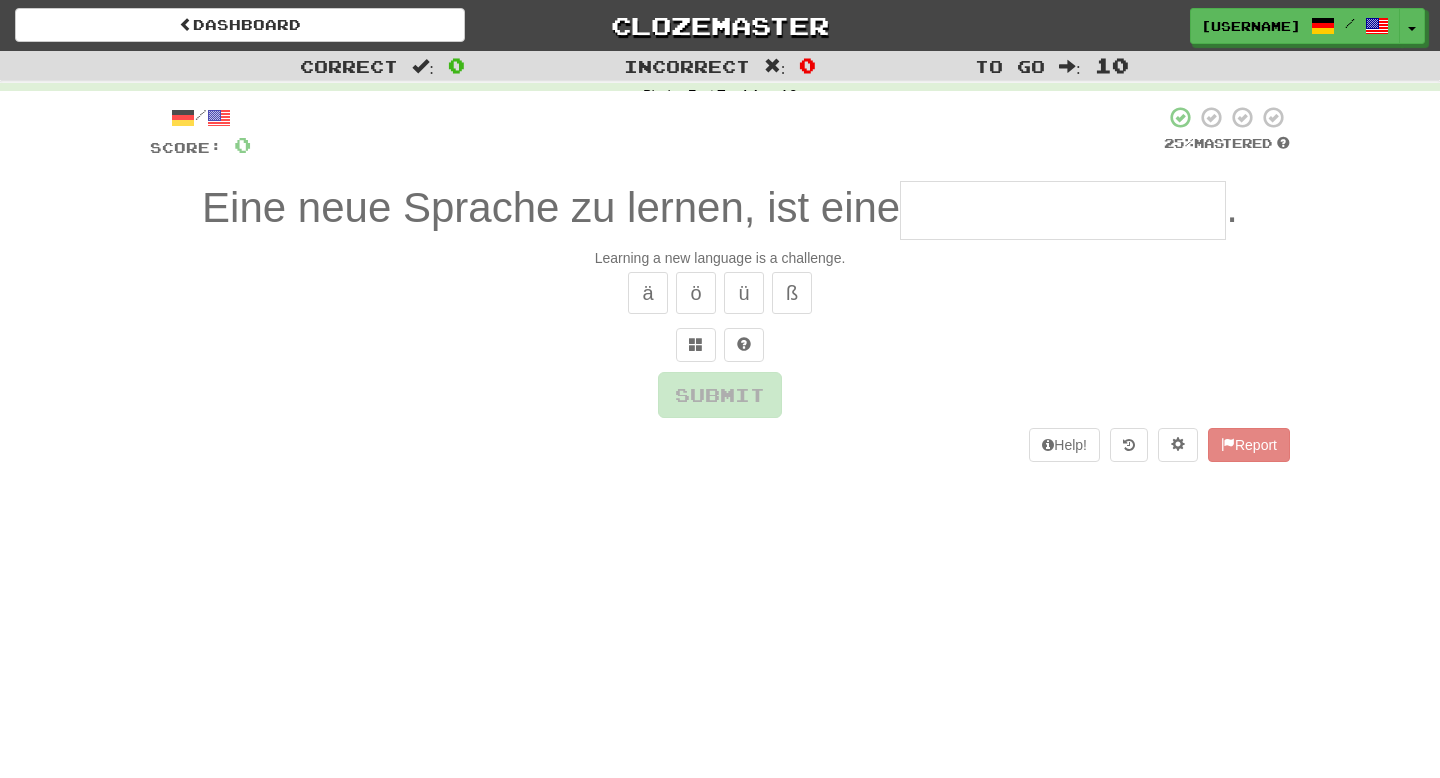 scroll, scrollTop: 0, scrollLeft: 0, axis: both 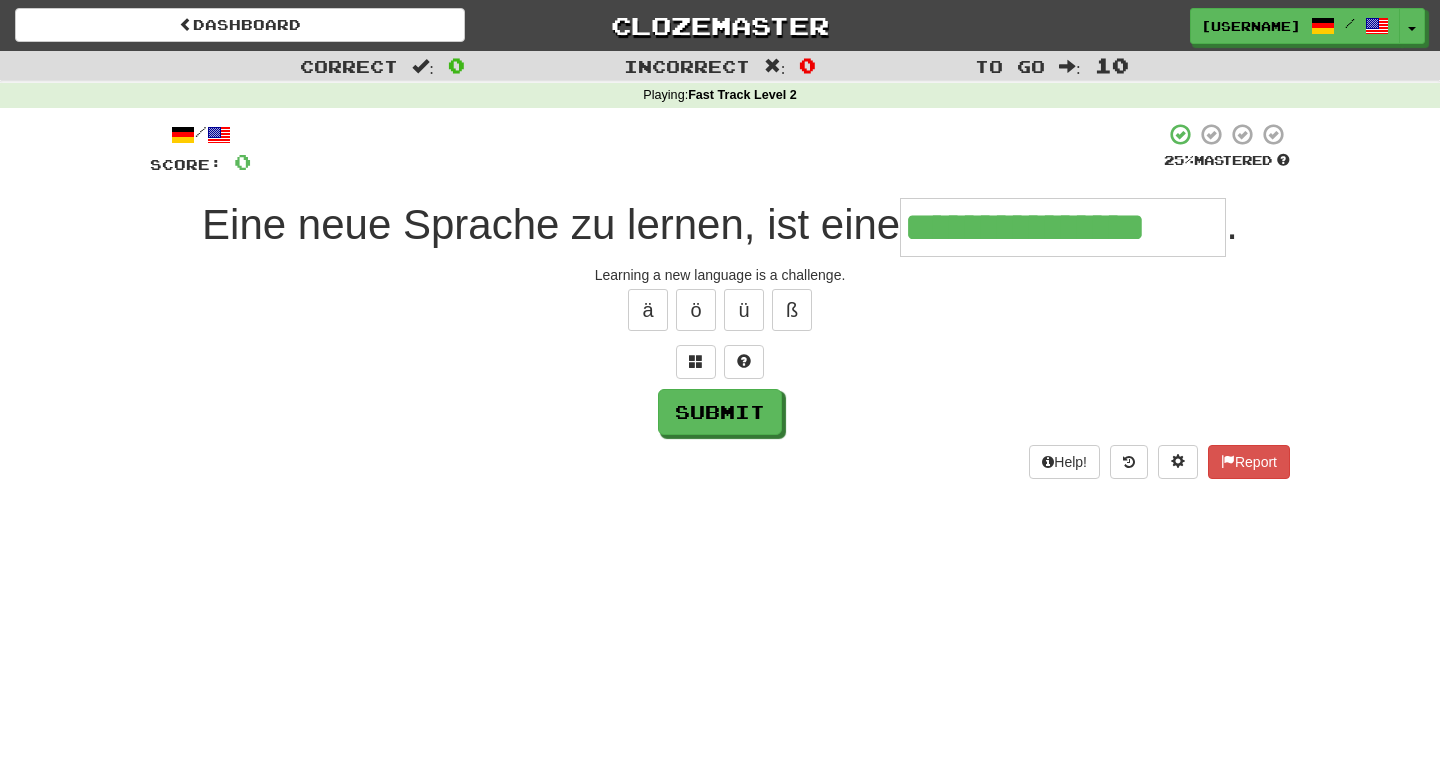 type on "**********" 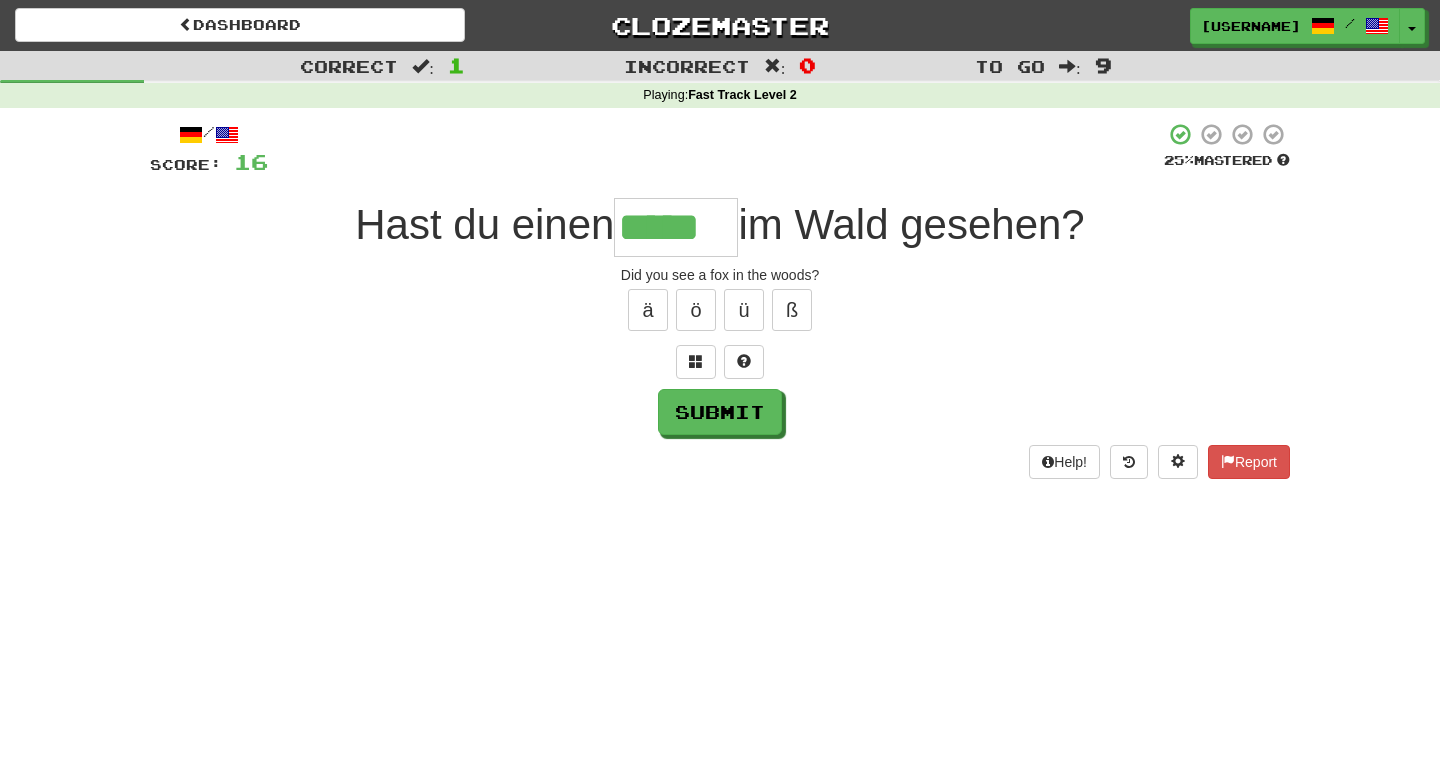 type on "*****" 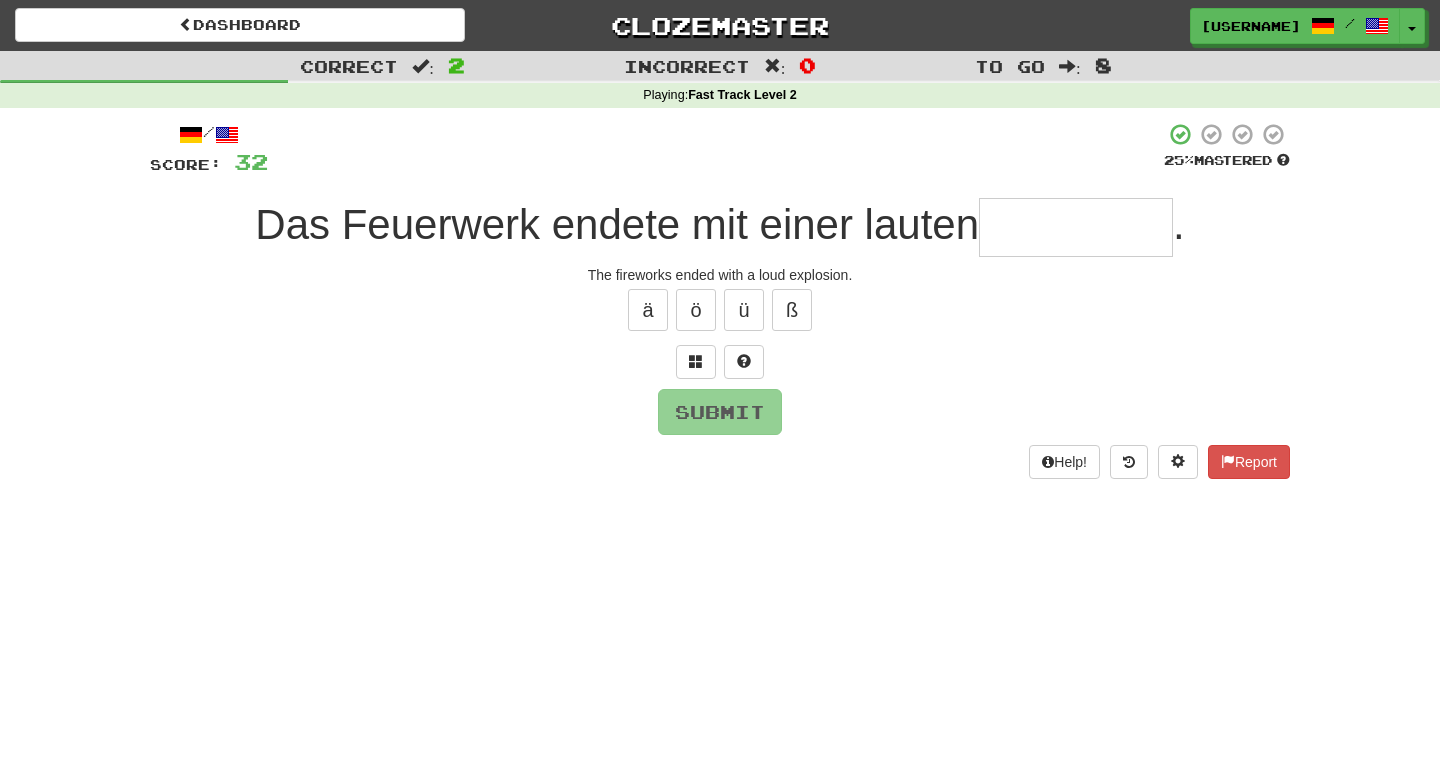 type on "*" 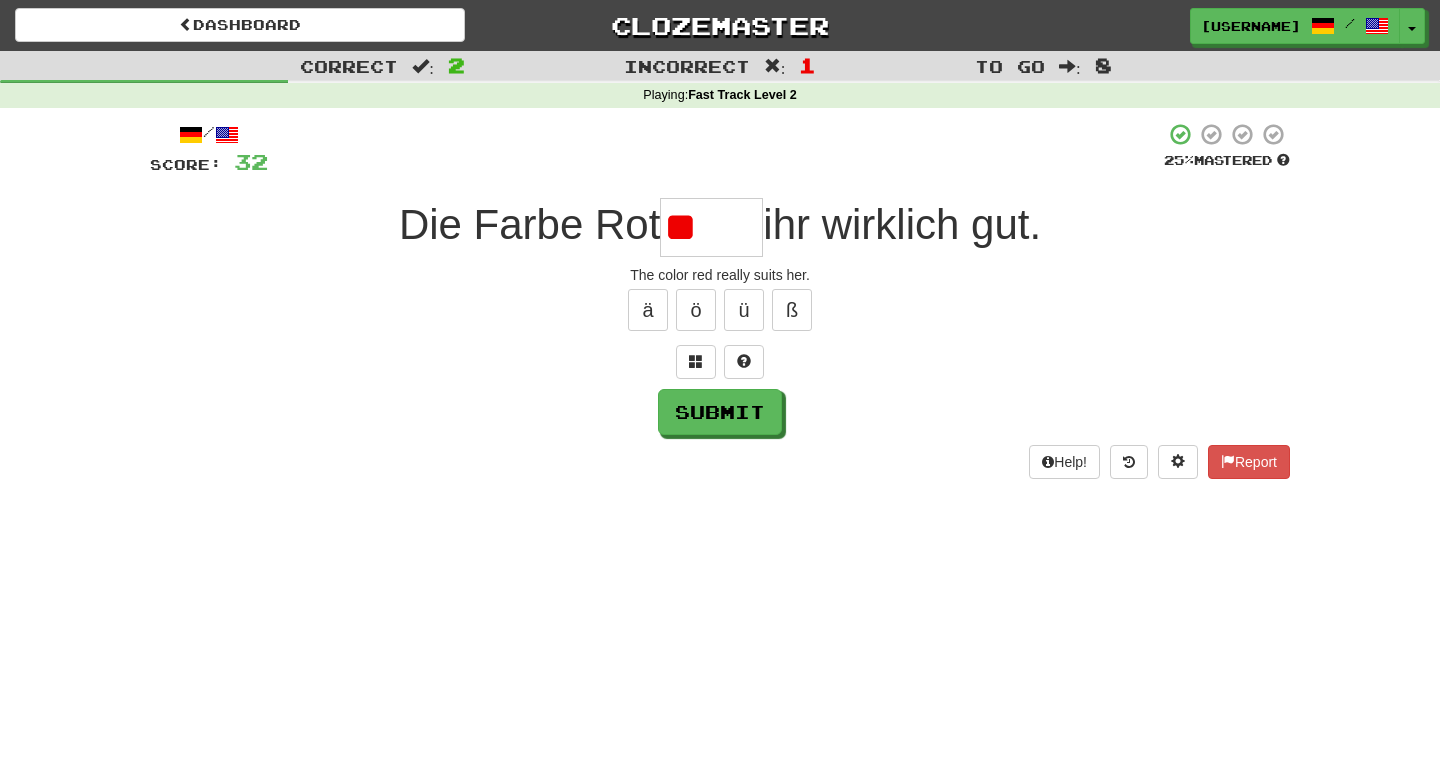 type on "*" 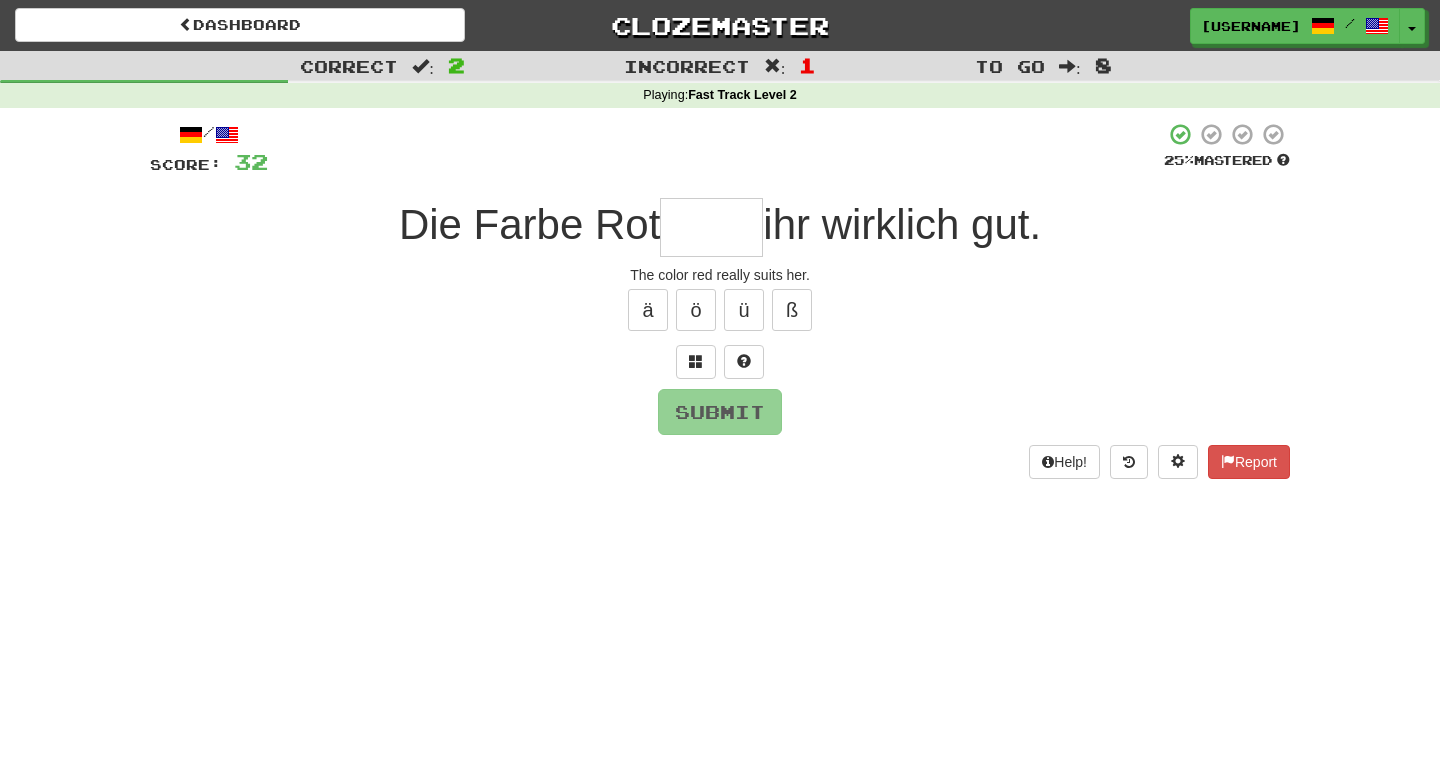 type on "*" 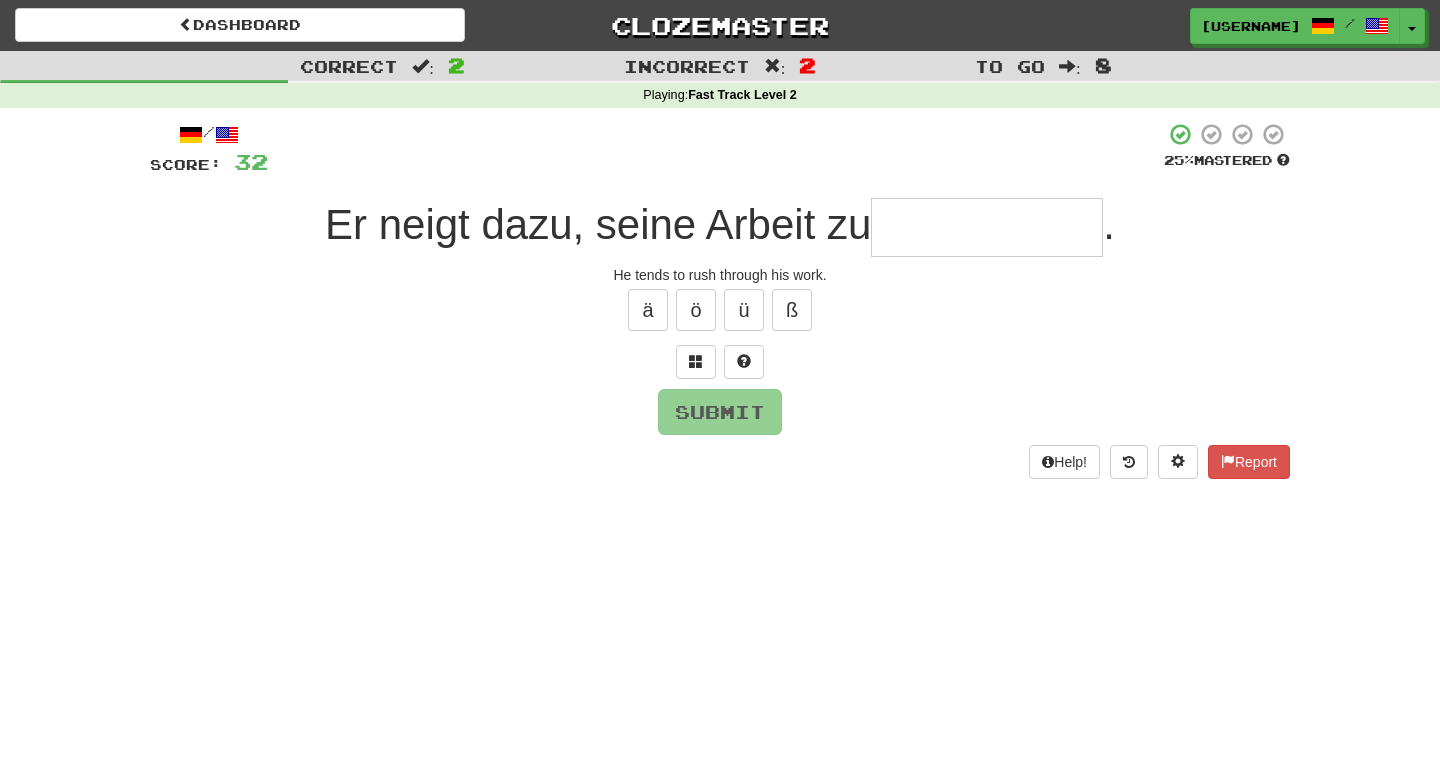 type on "**********" 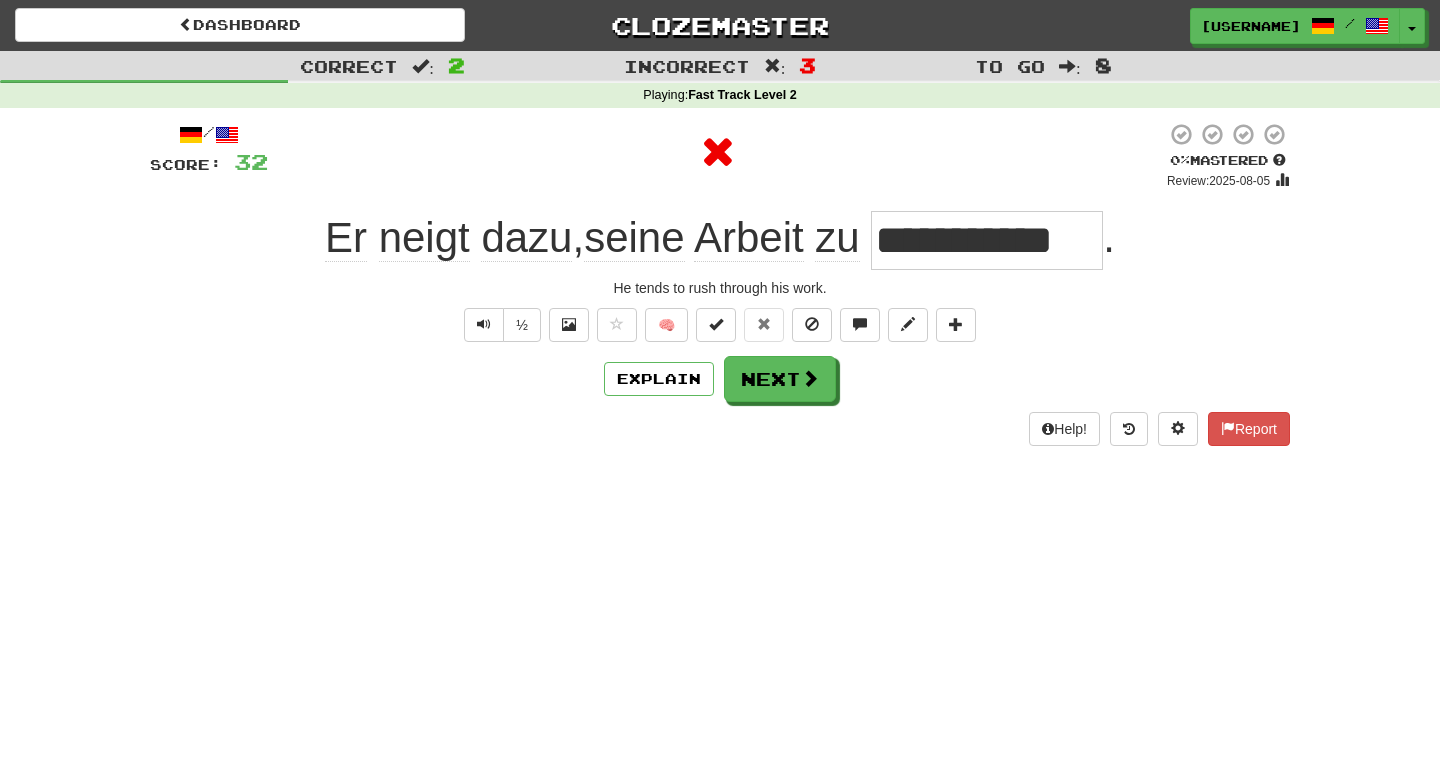 click on "**********" at bounding box center [987, 240] 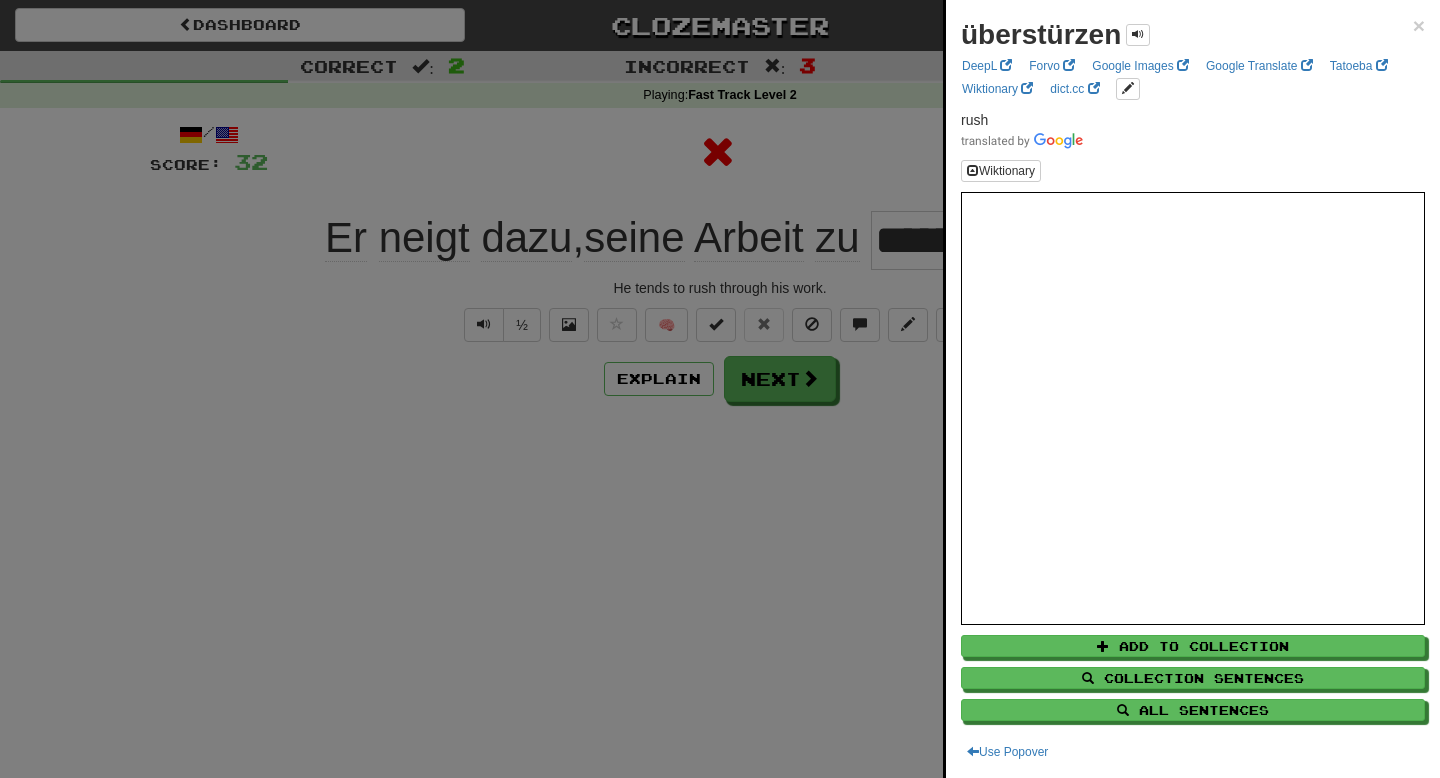 click at bounding box center (720, 389) 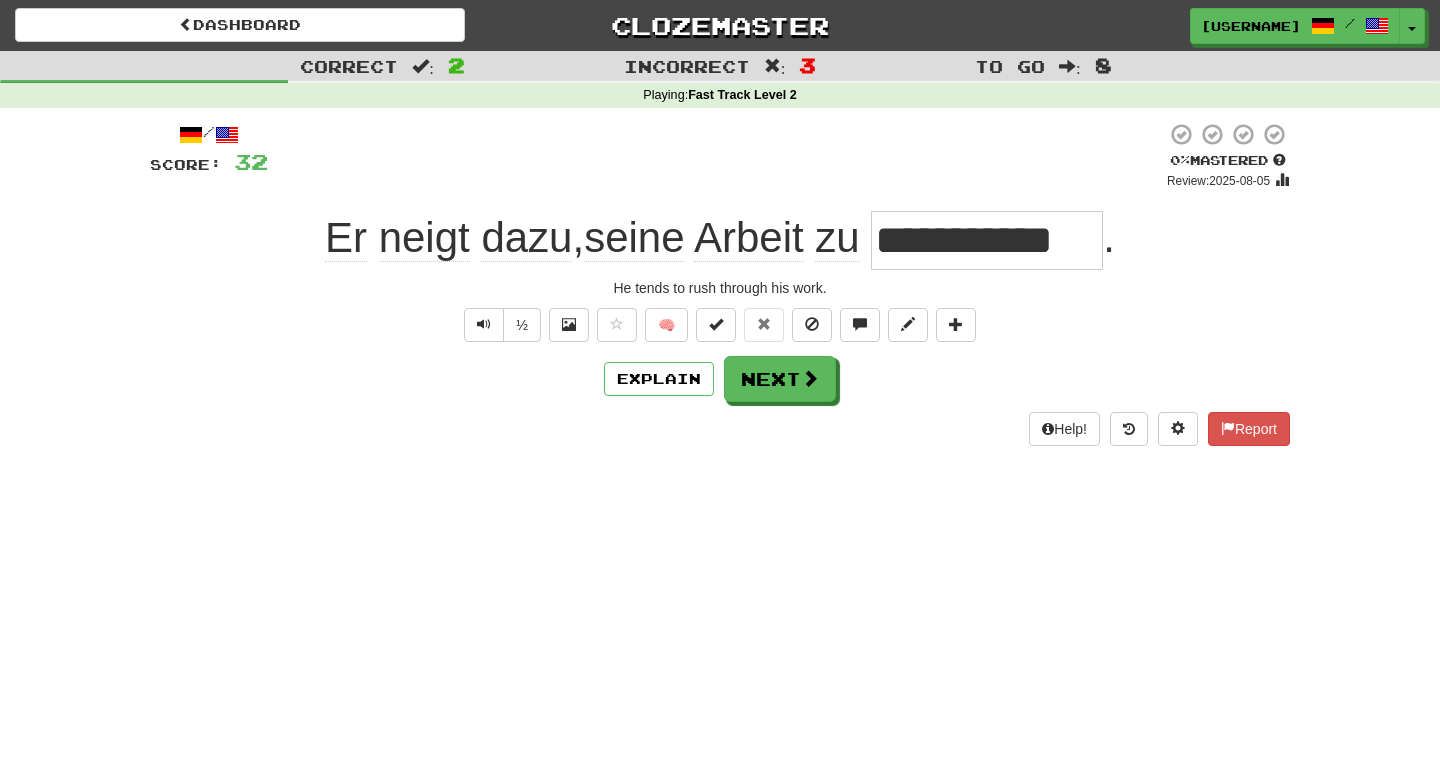 click on "neigt" 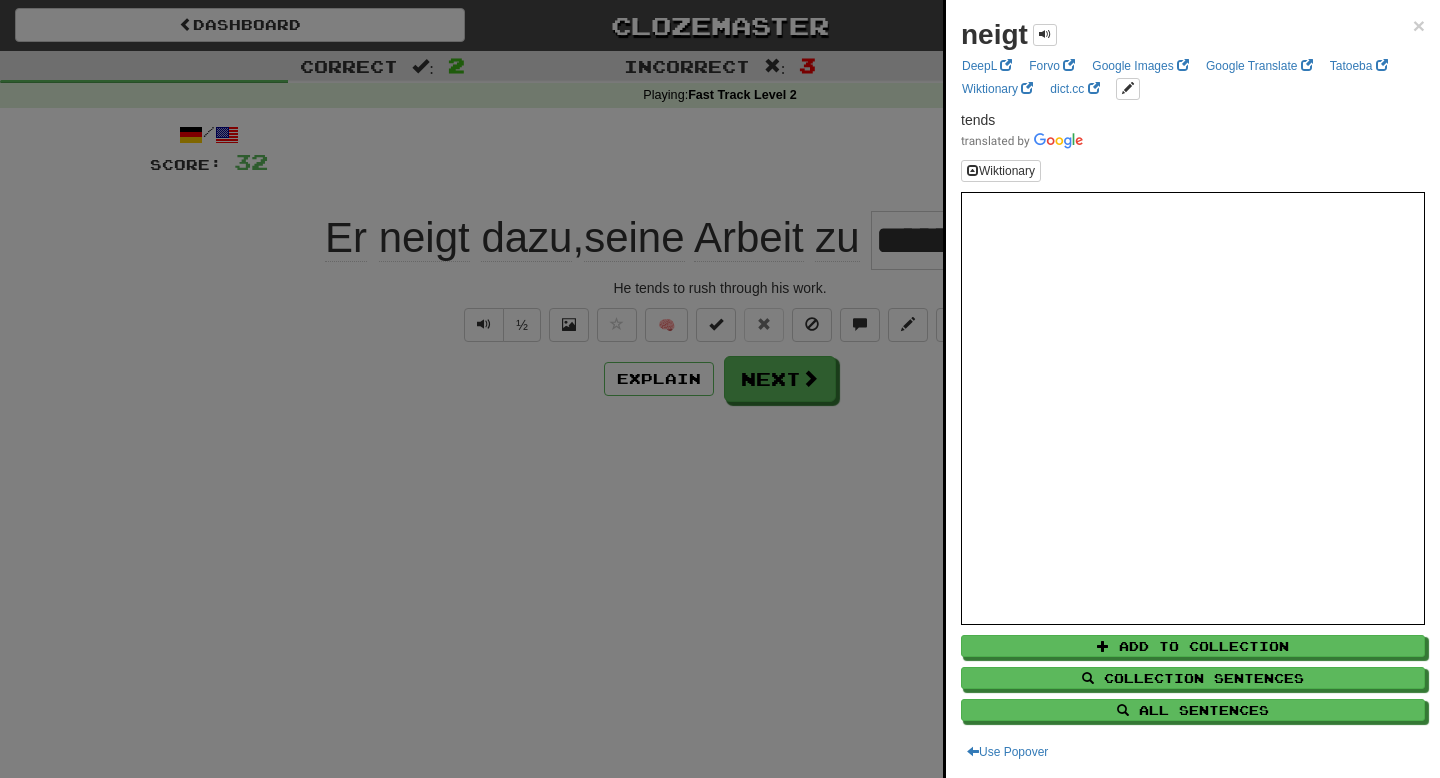 click at bounding box center (720, 389) 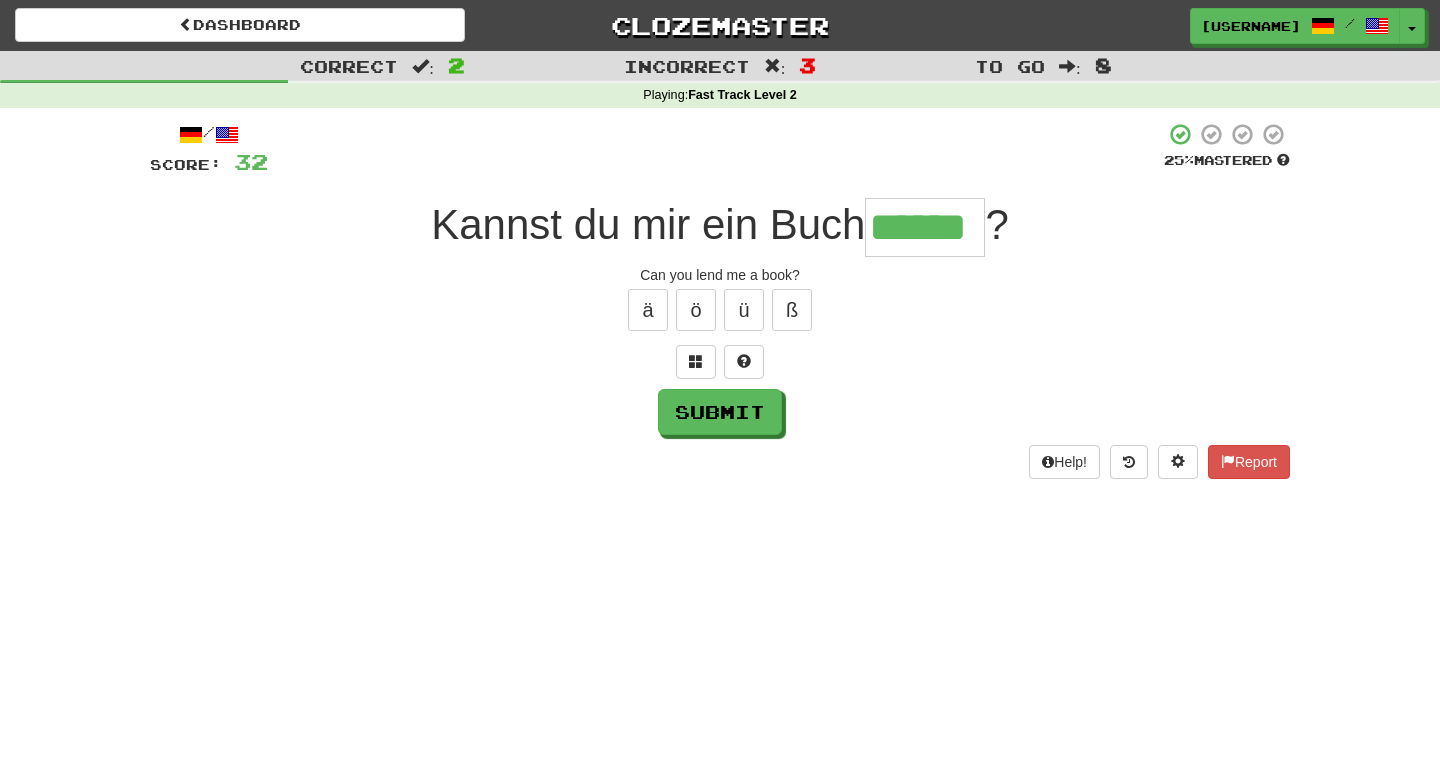 type on "******" 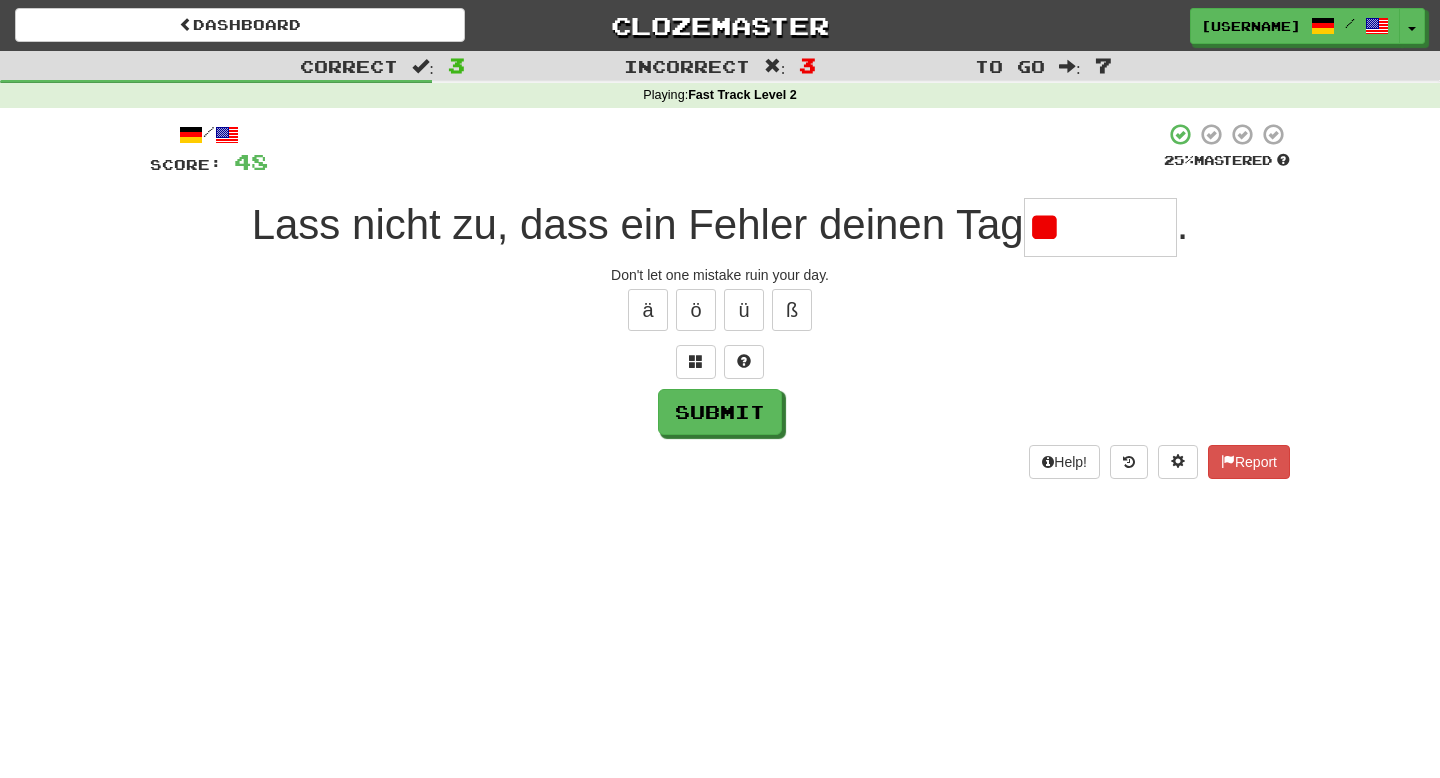 type on "*" 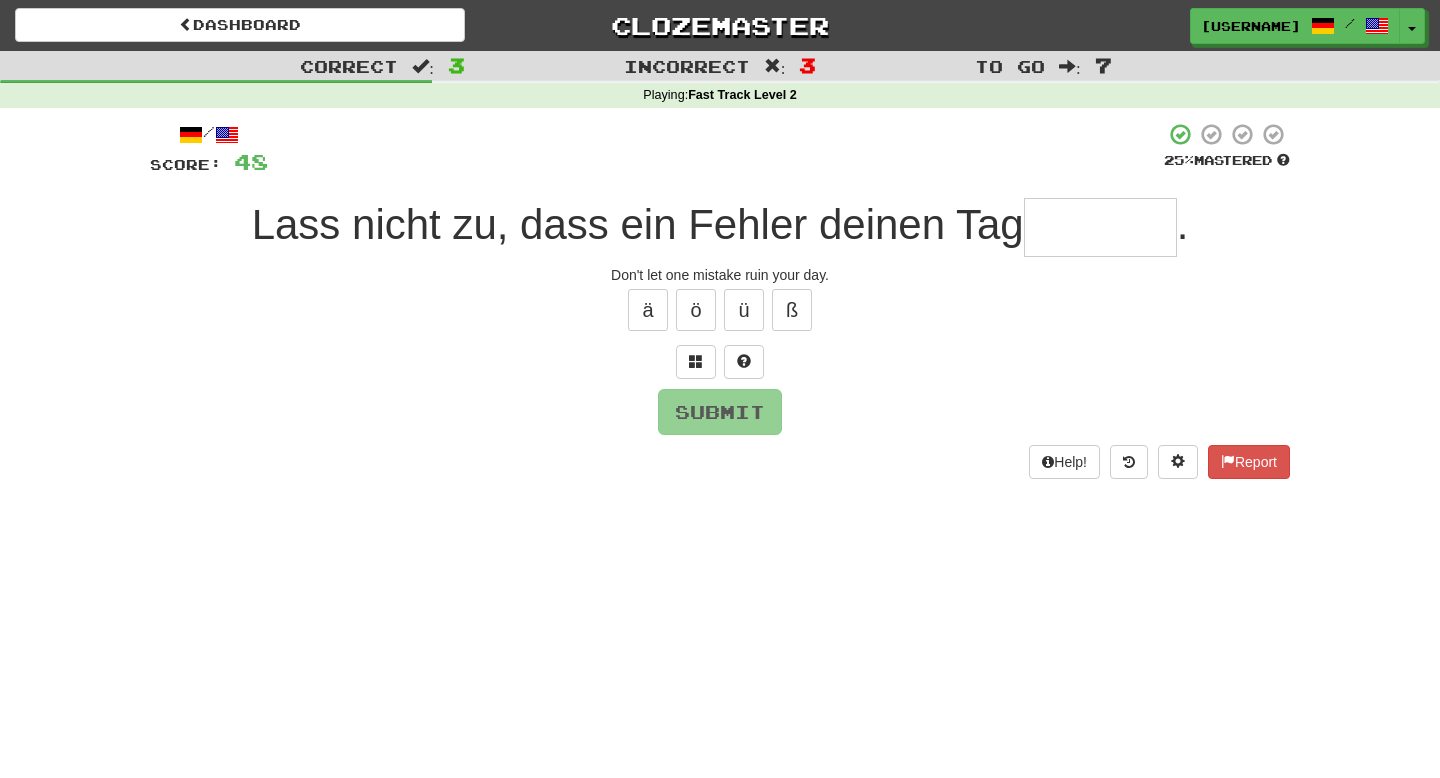 type on "*" 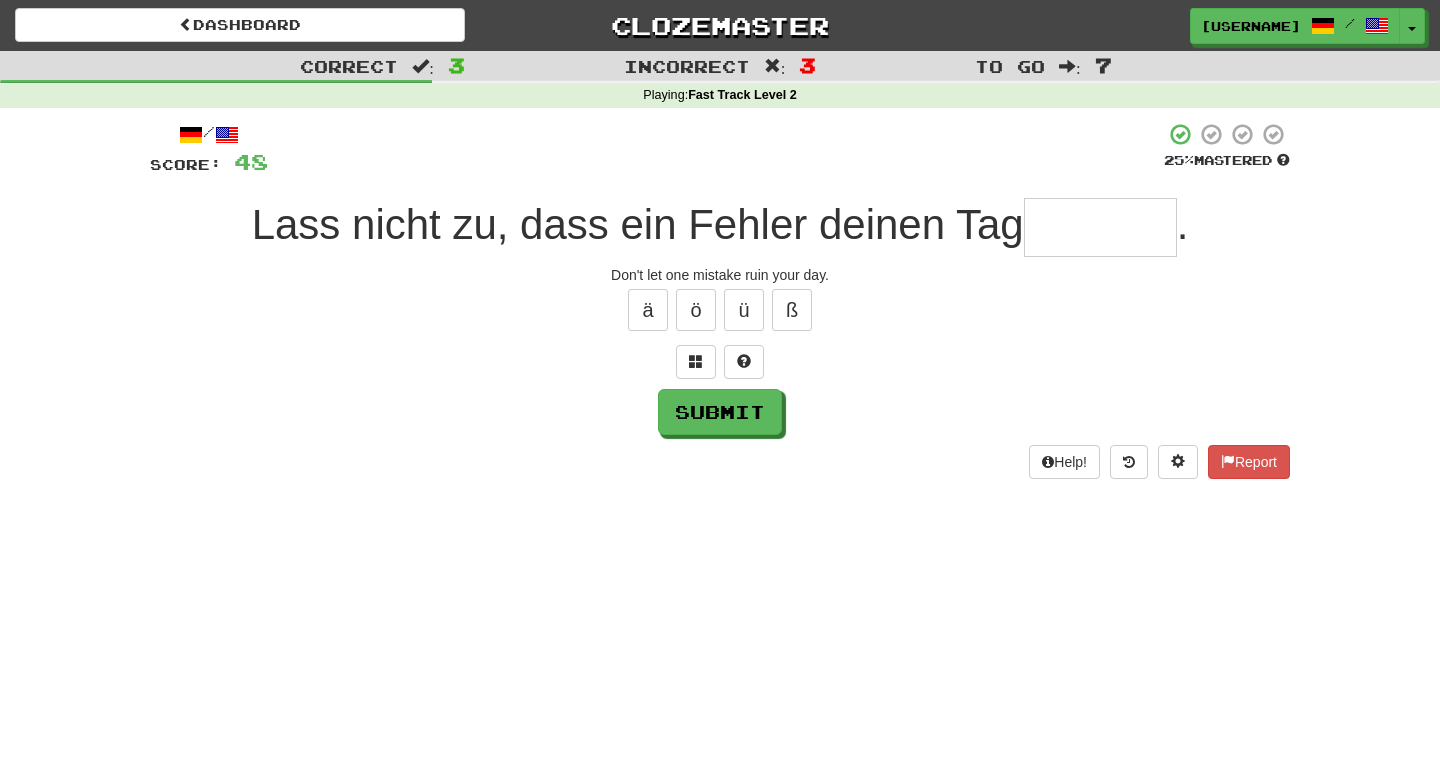 type on "********" 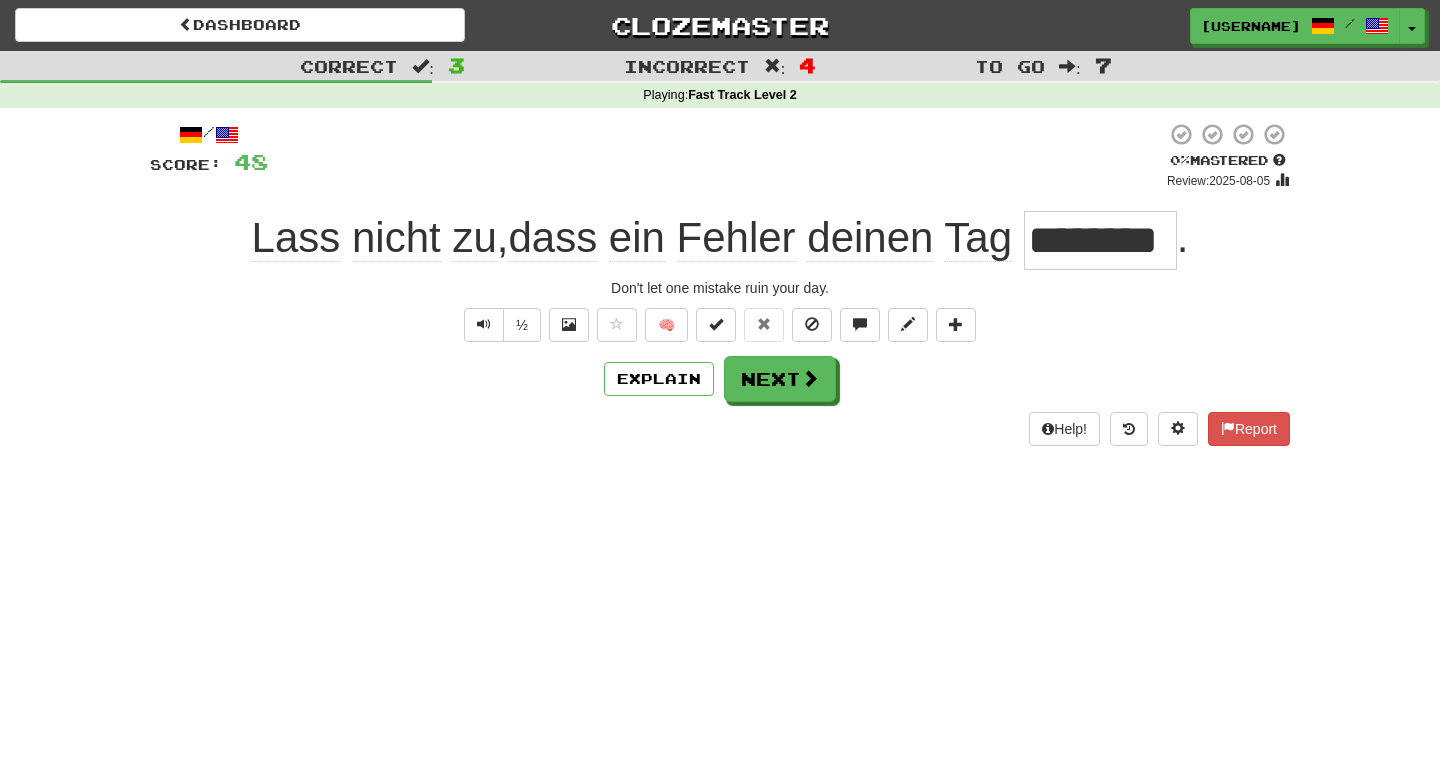click on "********" at bounding box center [1100, 240] 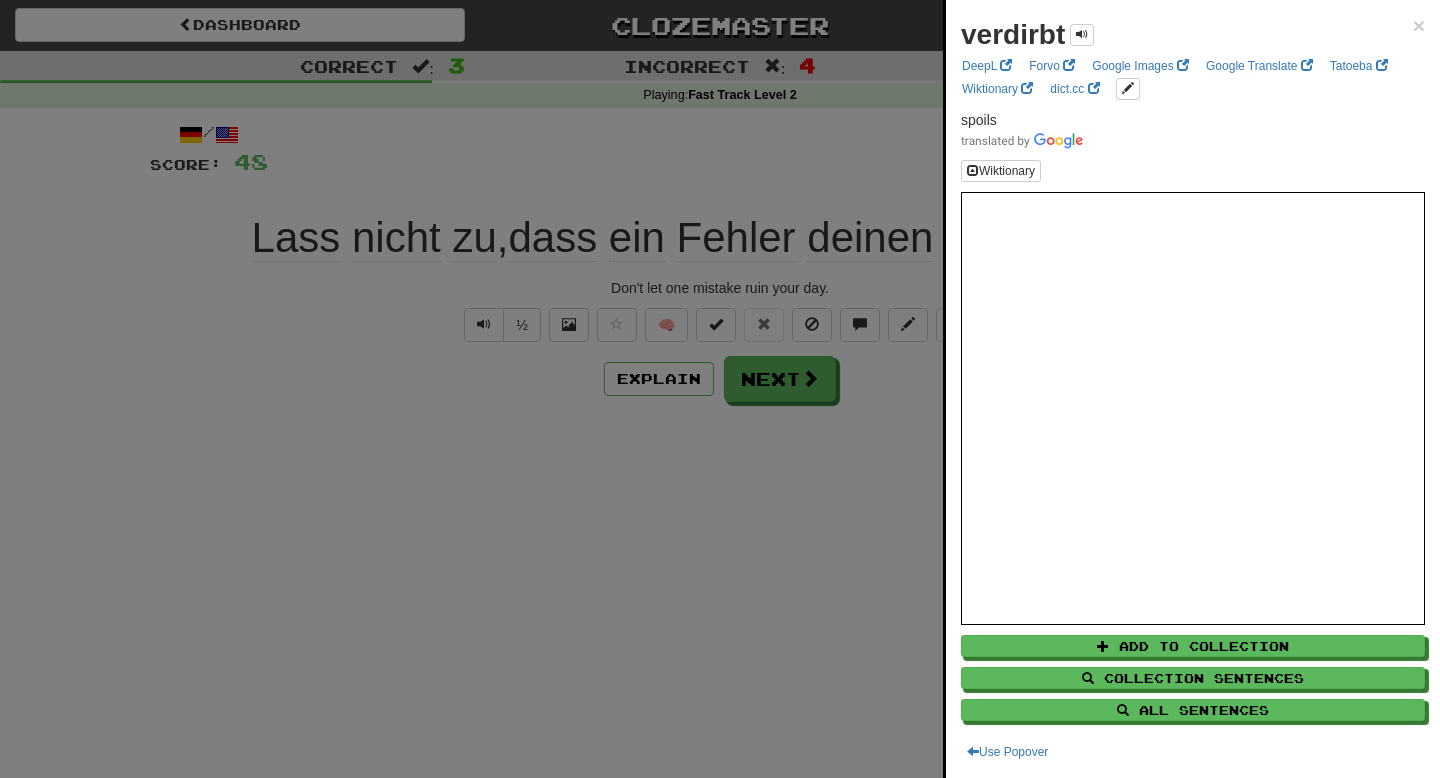 click at bounding box center (720, 389) 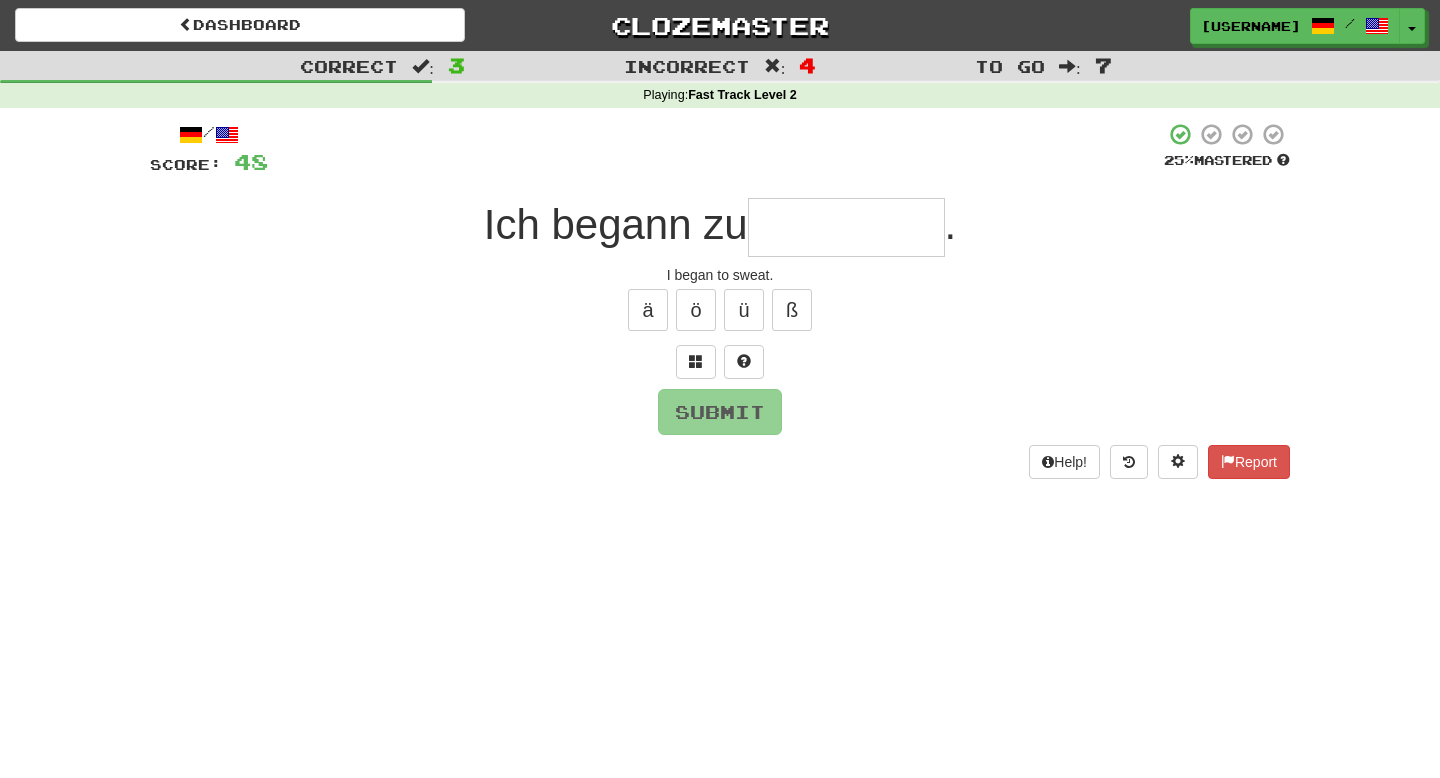 type on "*********" 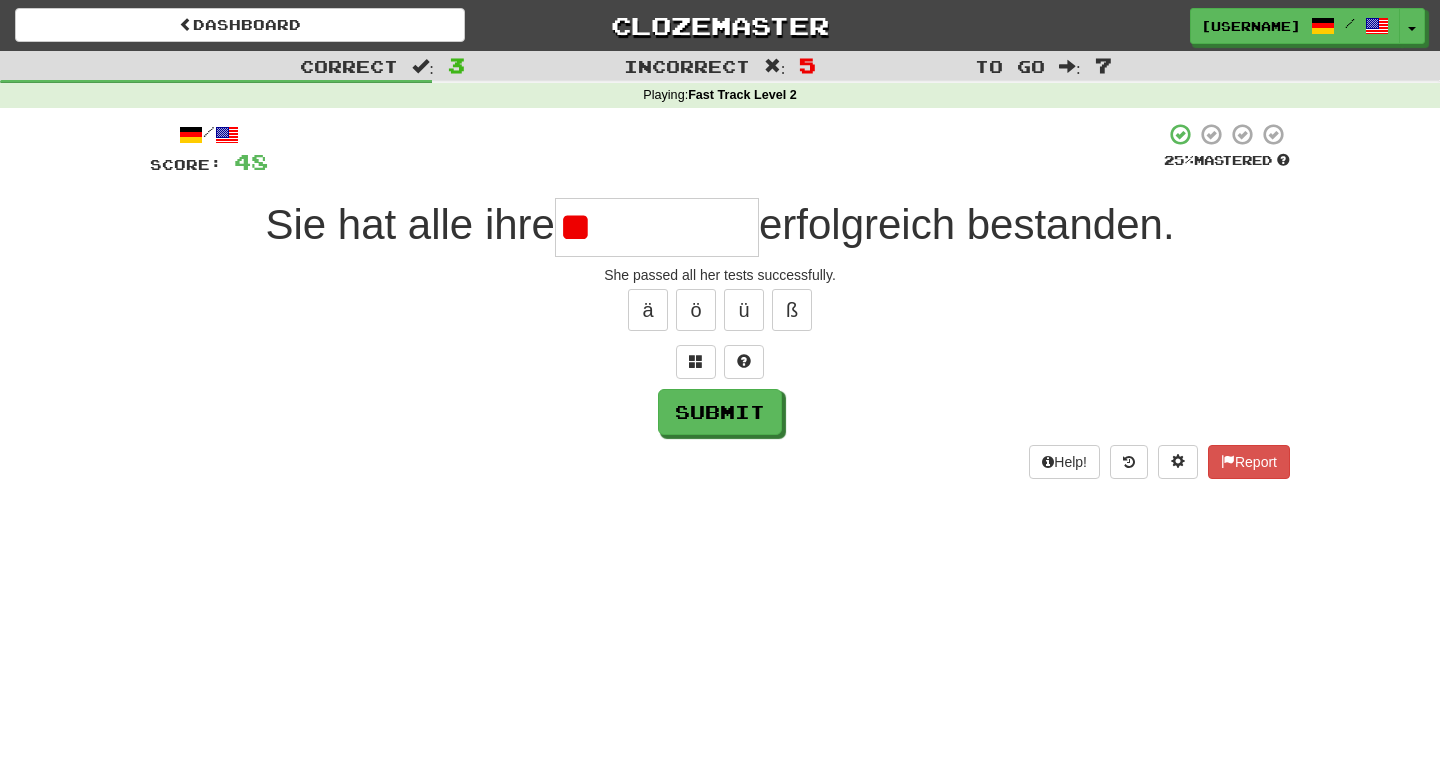 type on "*" 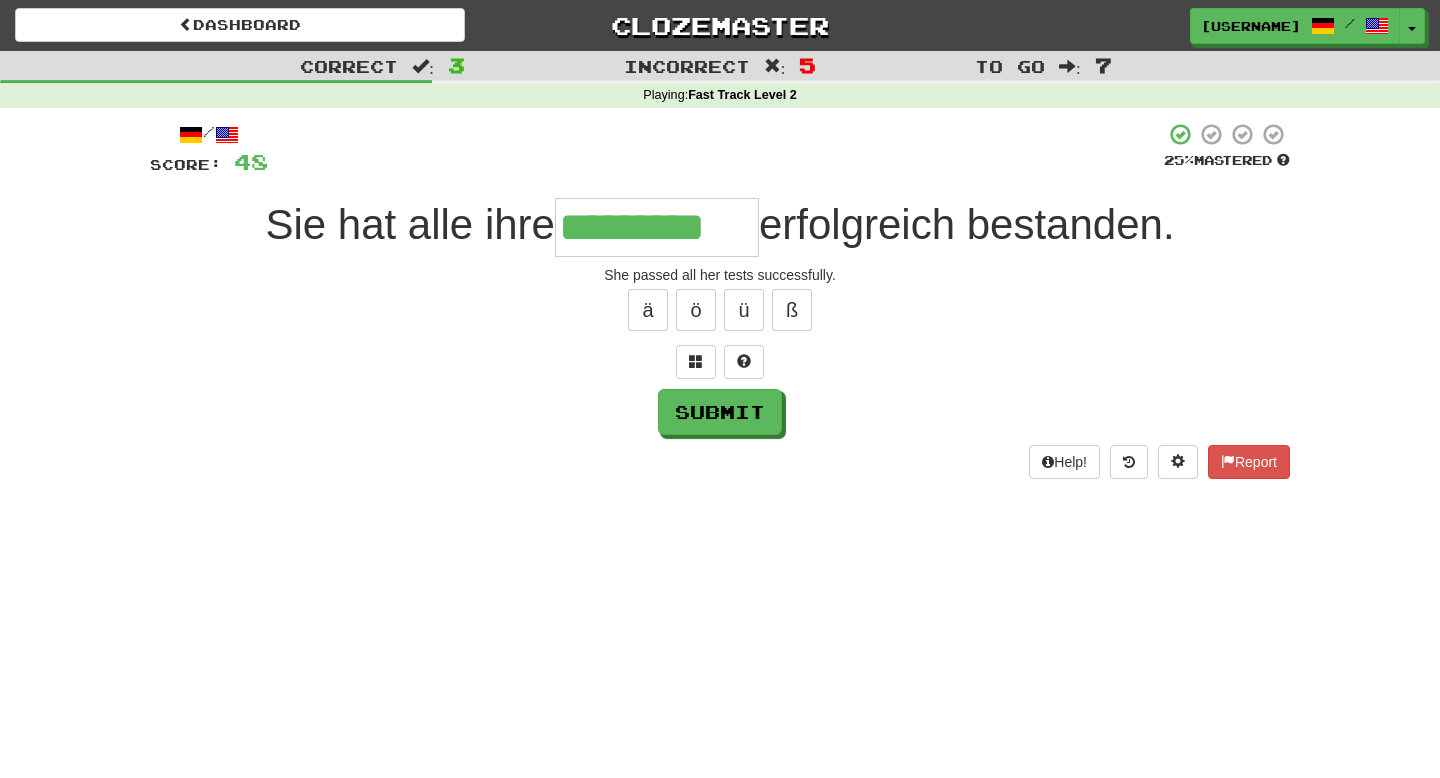 type on "*********" 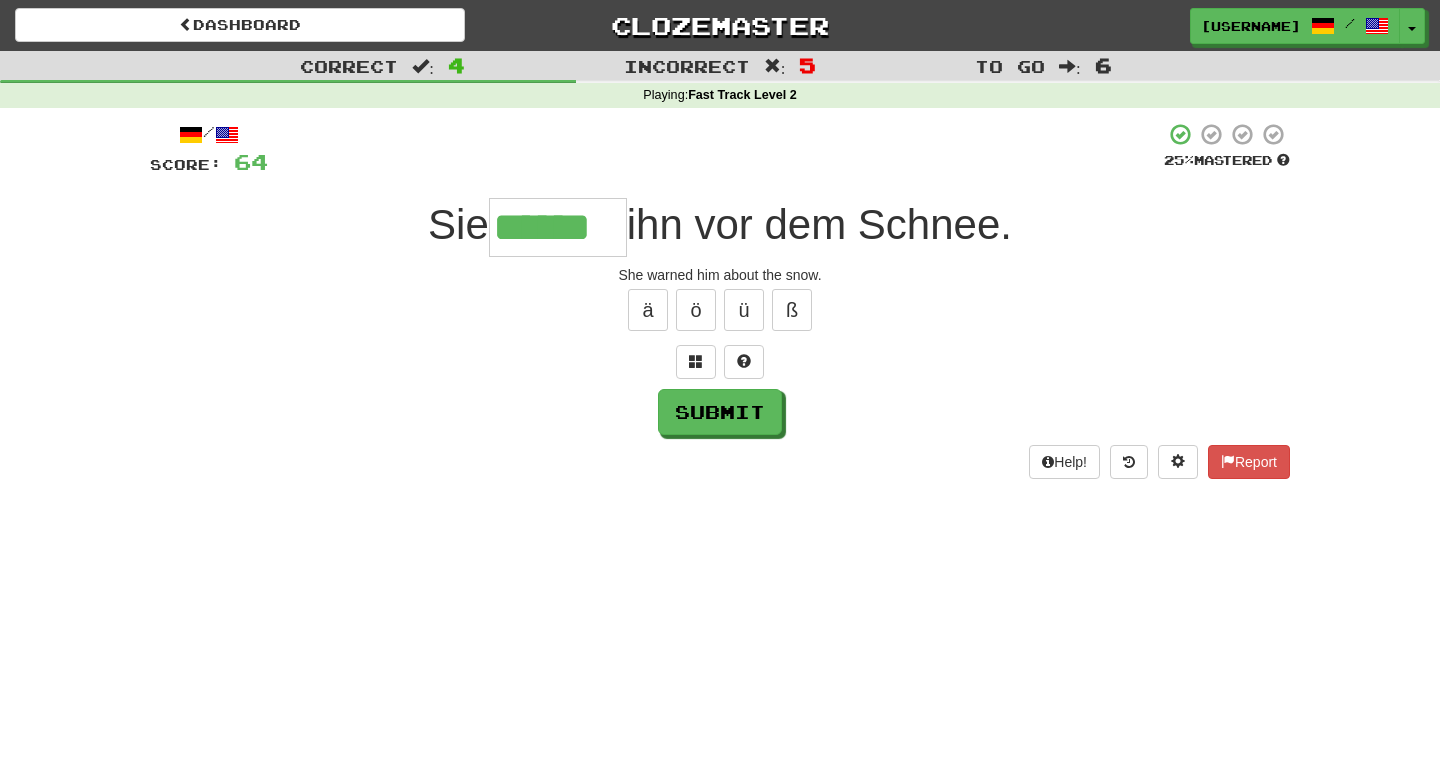type on "******" 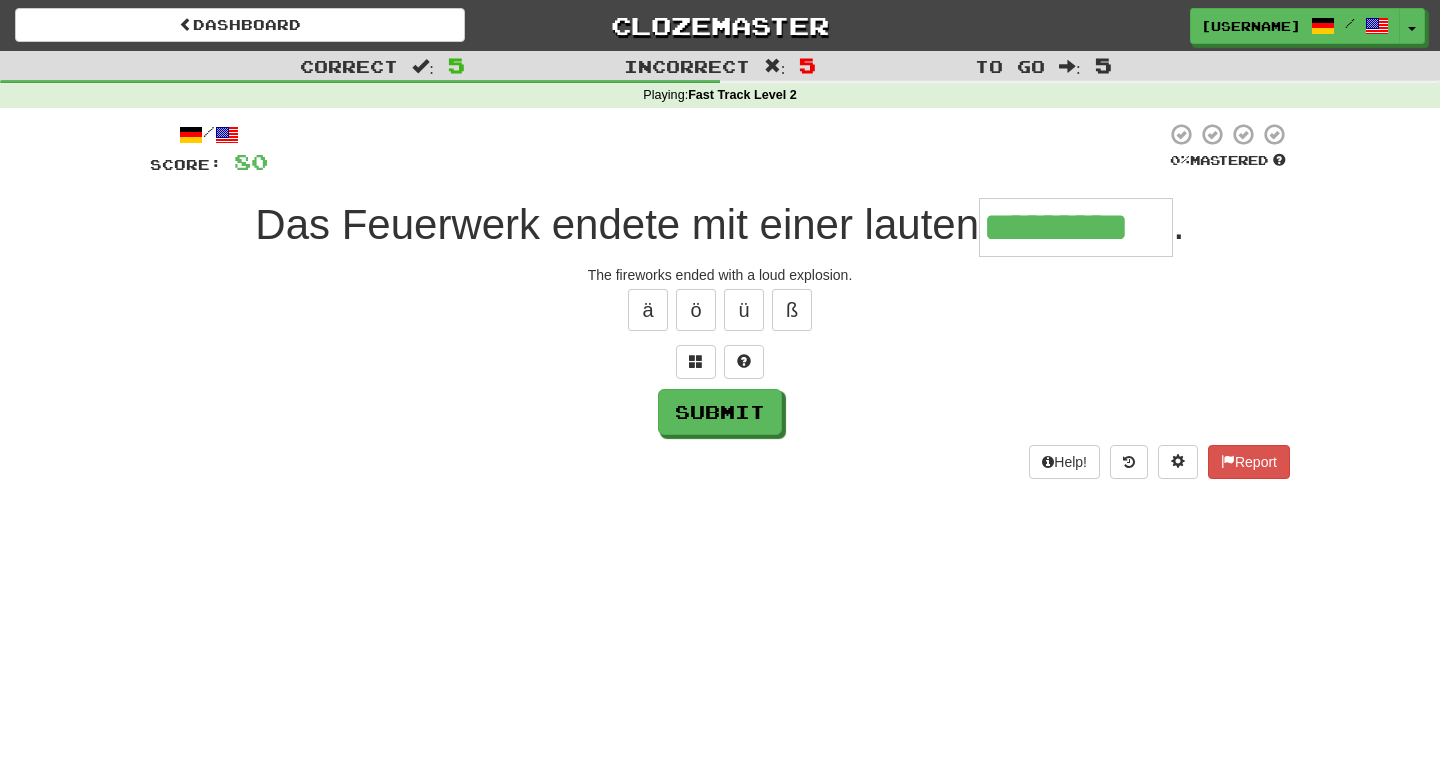 type on "*********" 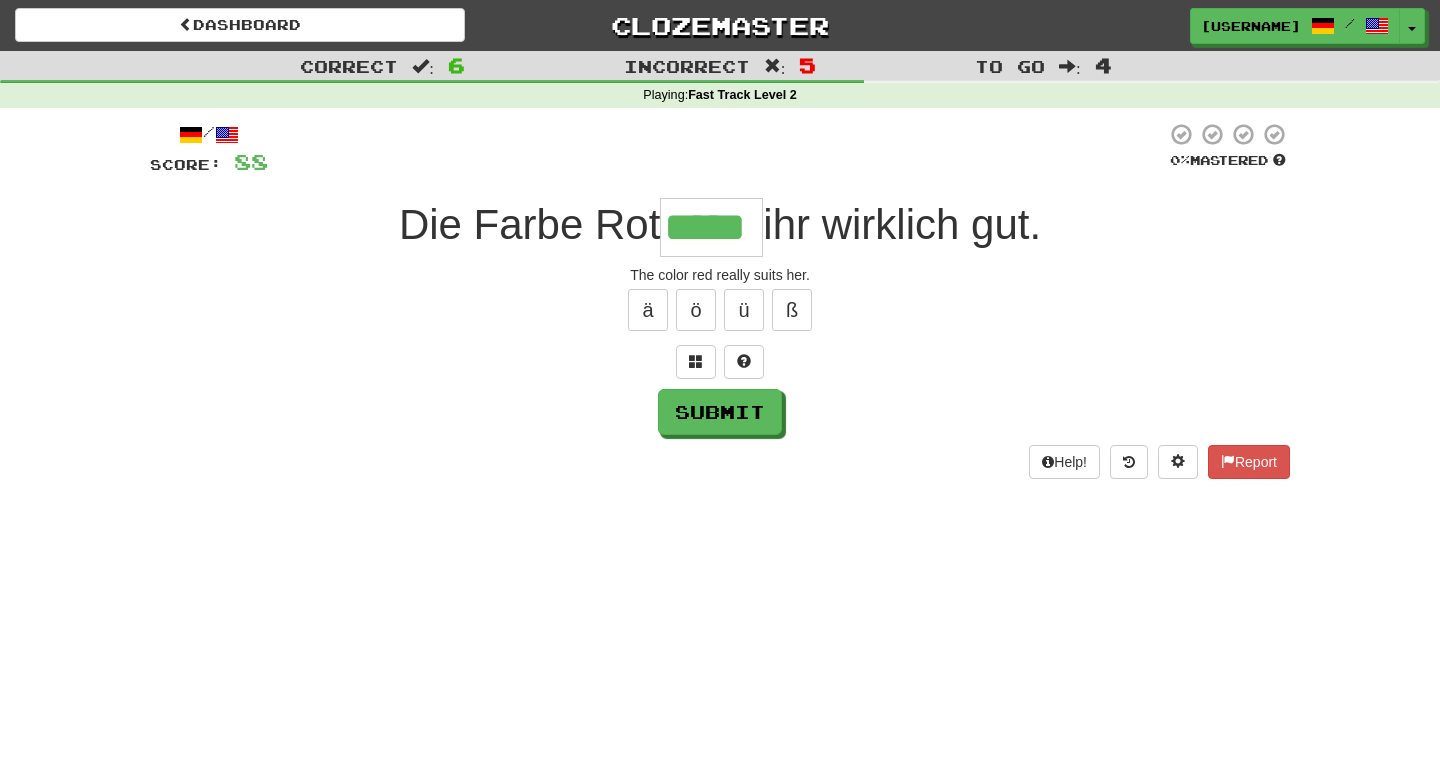 type on "*****" 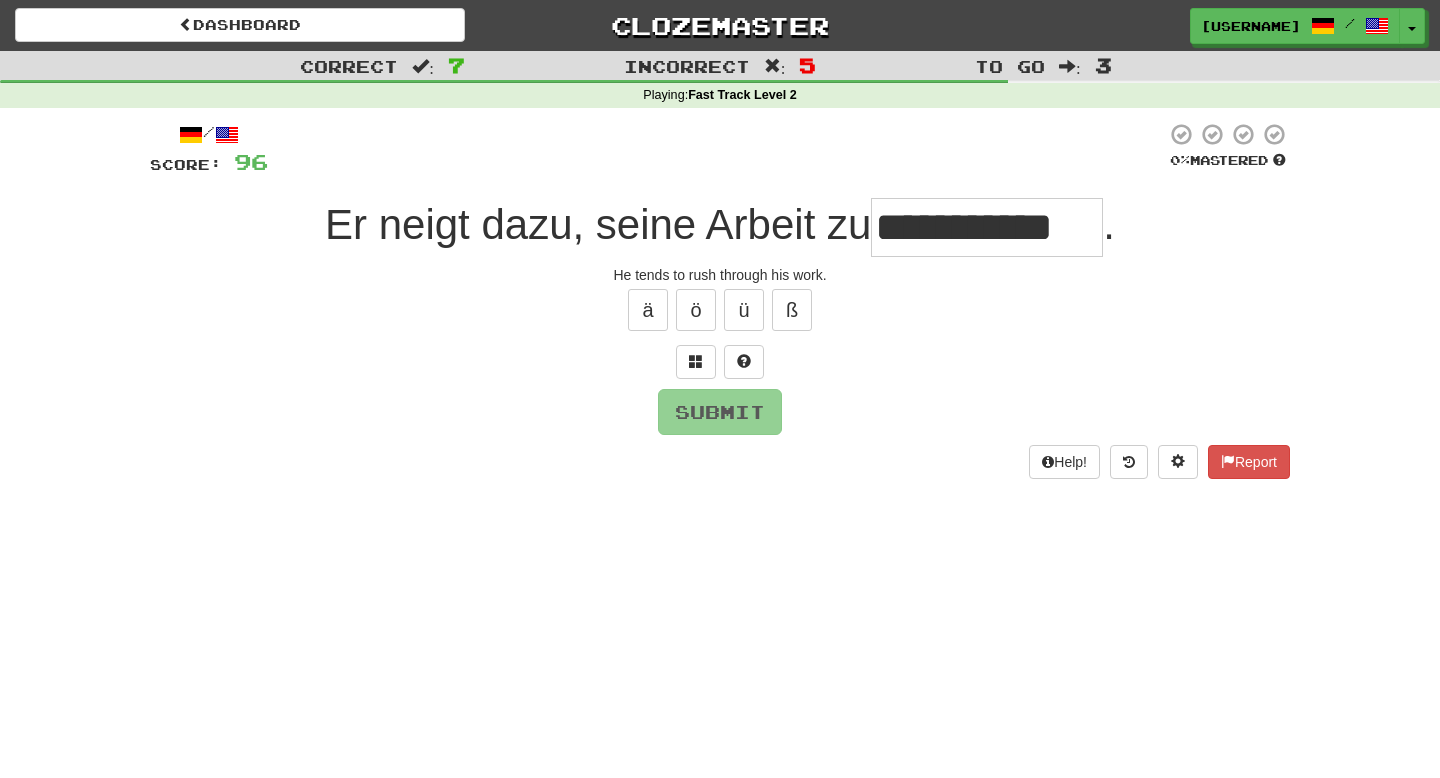 type on "*" 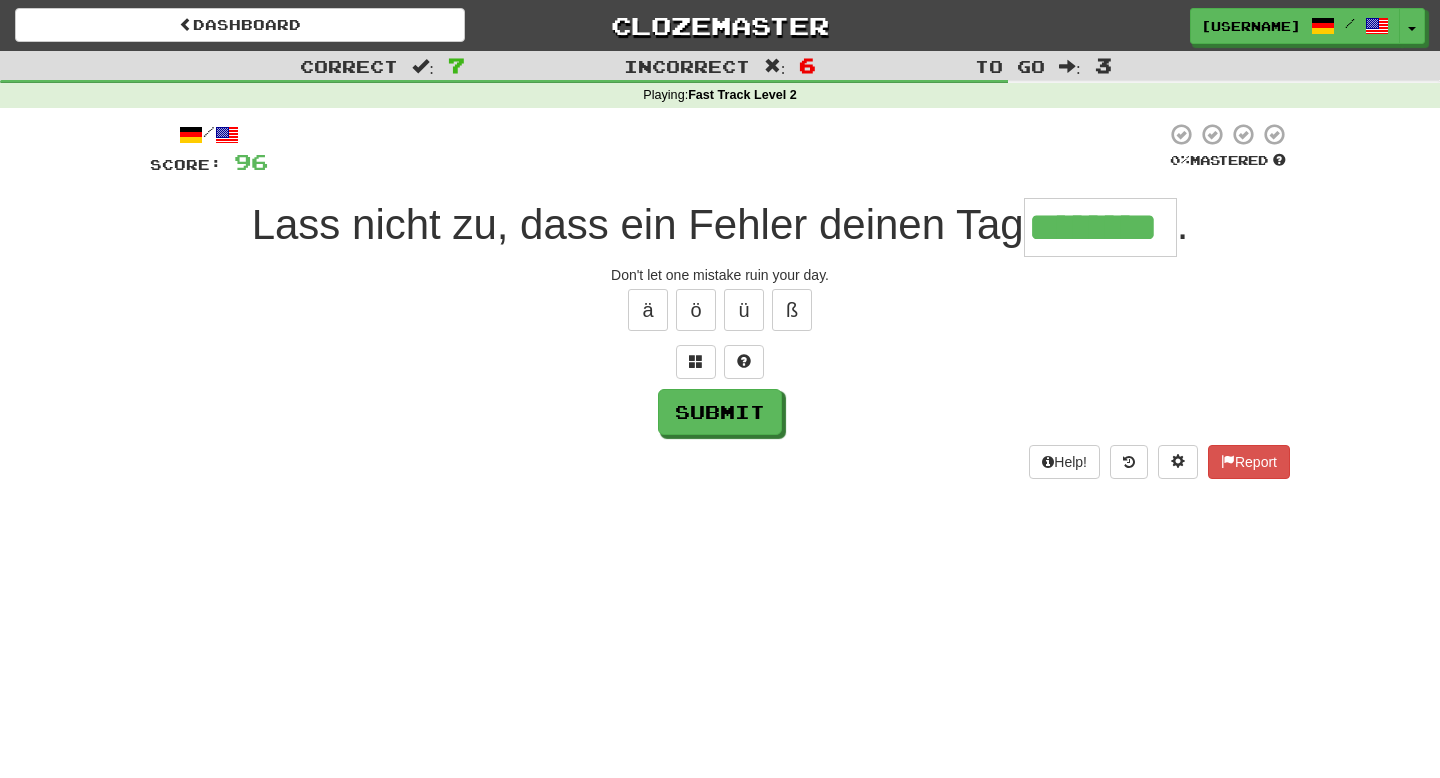 type on "********" 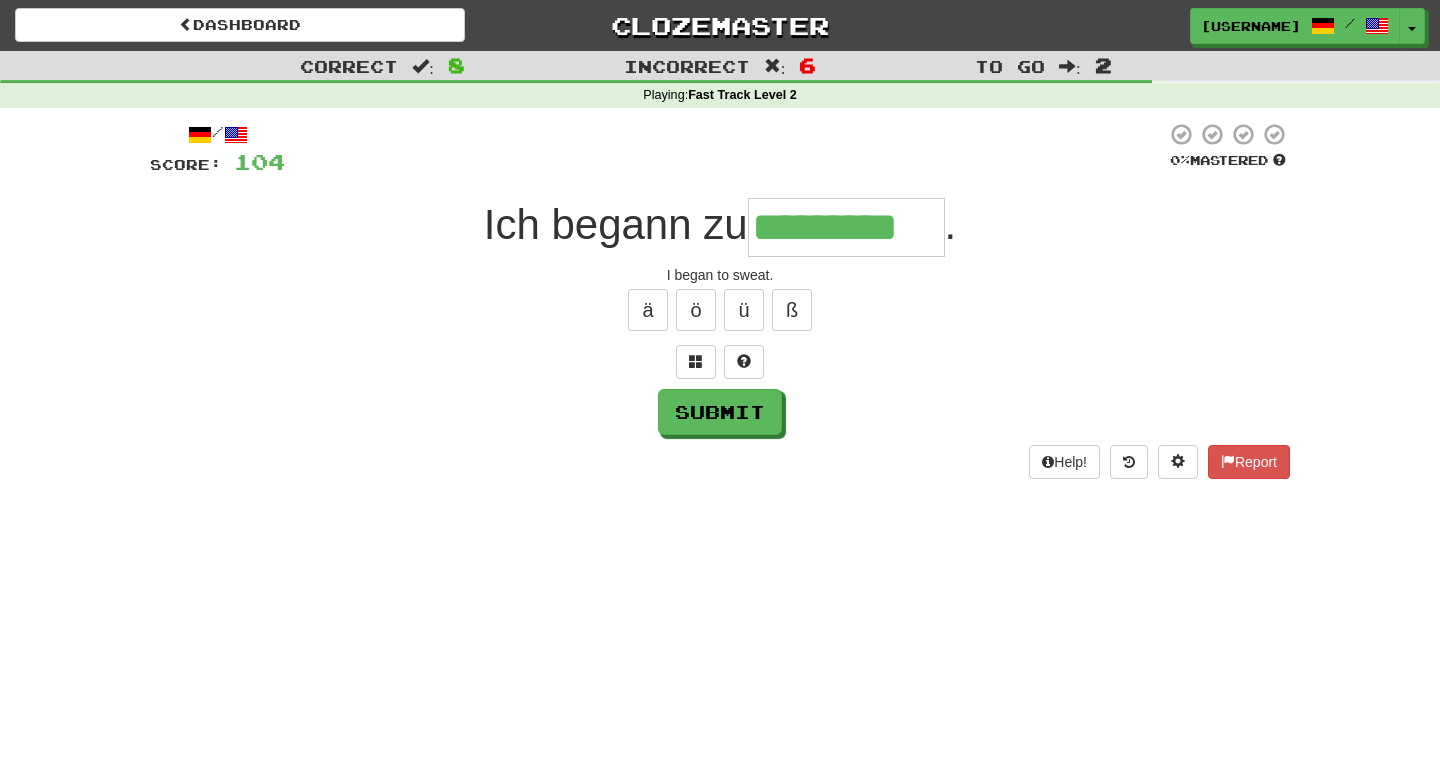 type on "*********" 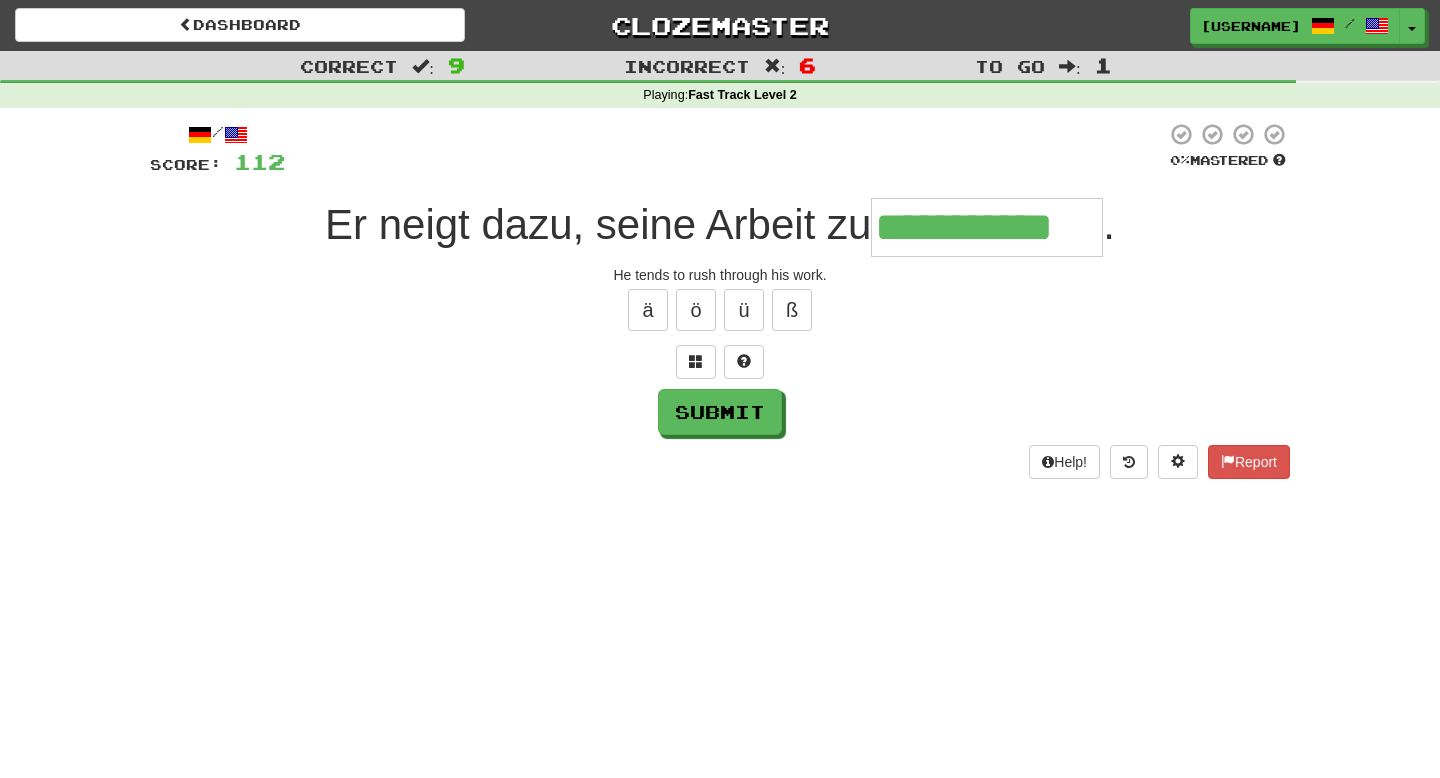 type on "**********" 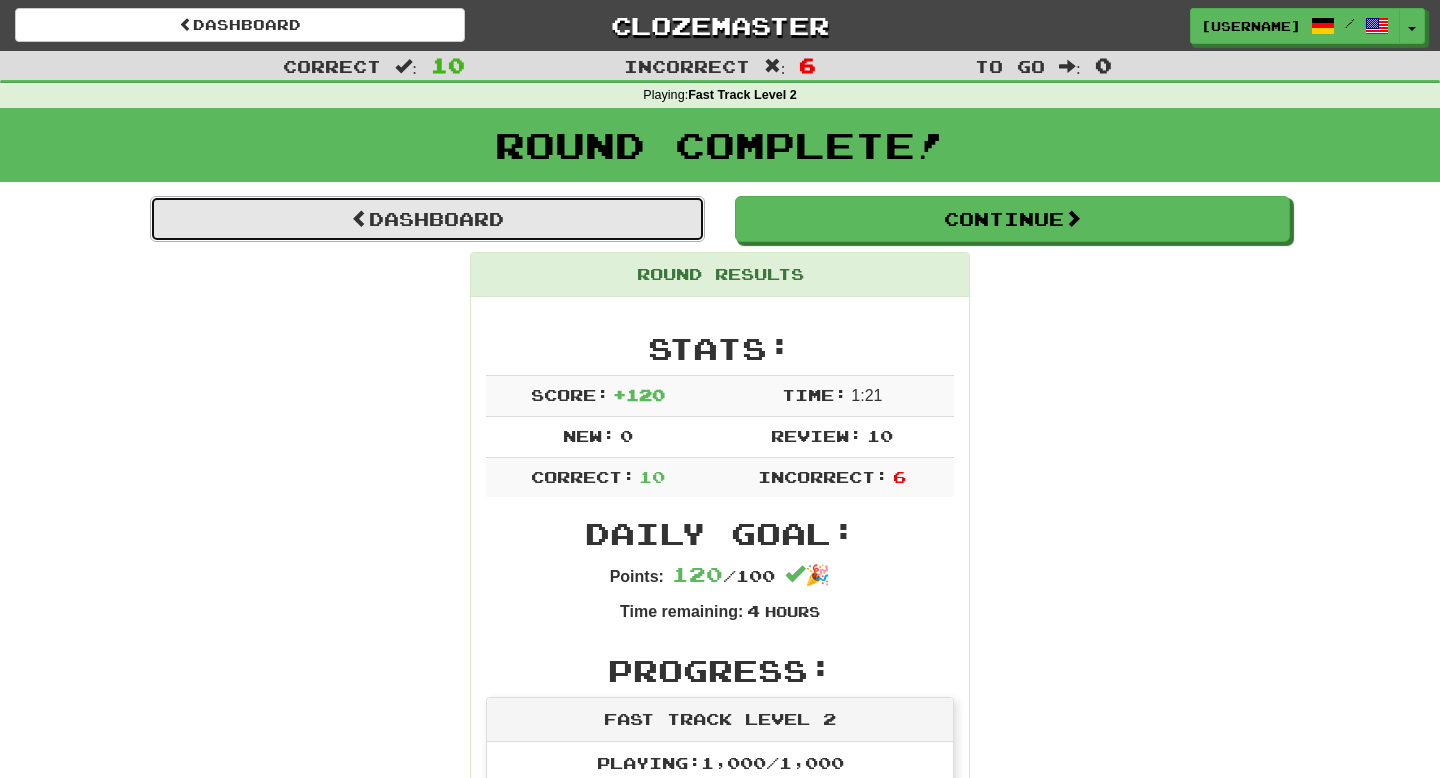 click on "Dashboard" at bounding box center [427, 219] 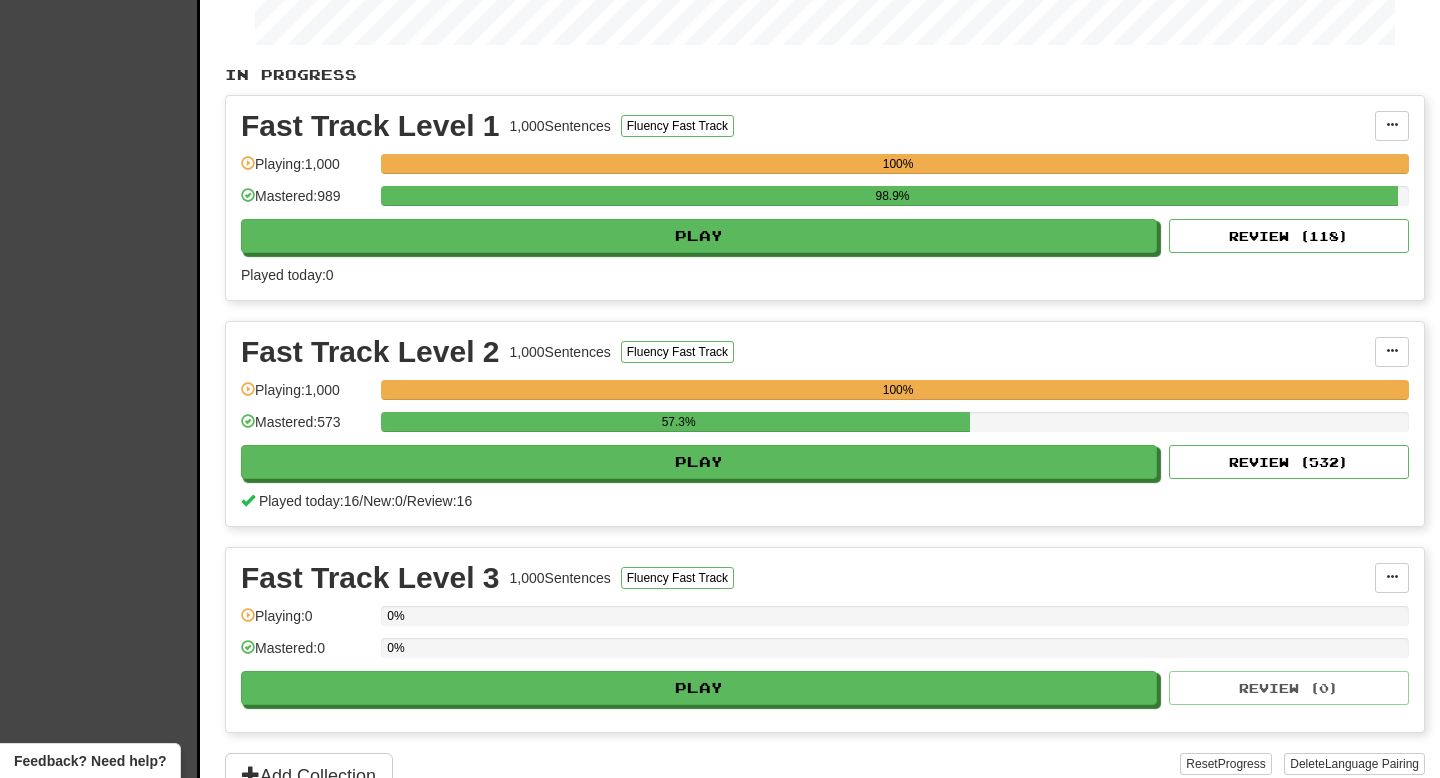 scroll, scrollTop: 296, scrollLeft: 0, axis: vertical 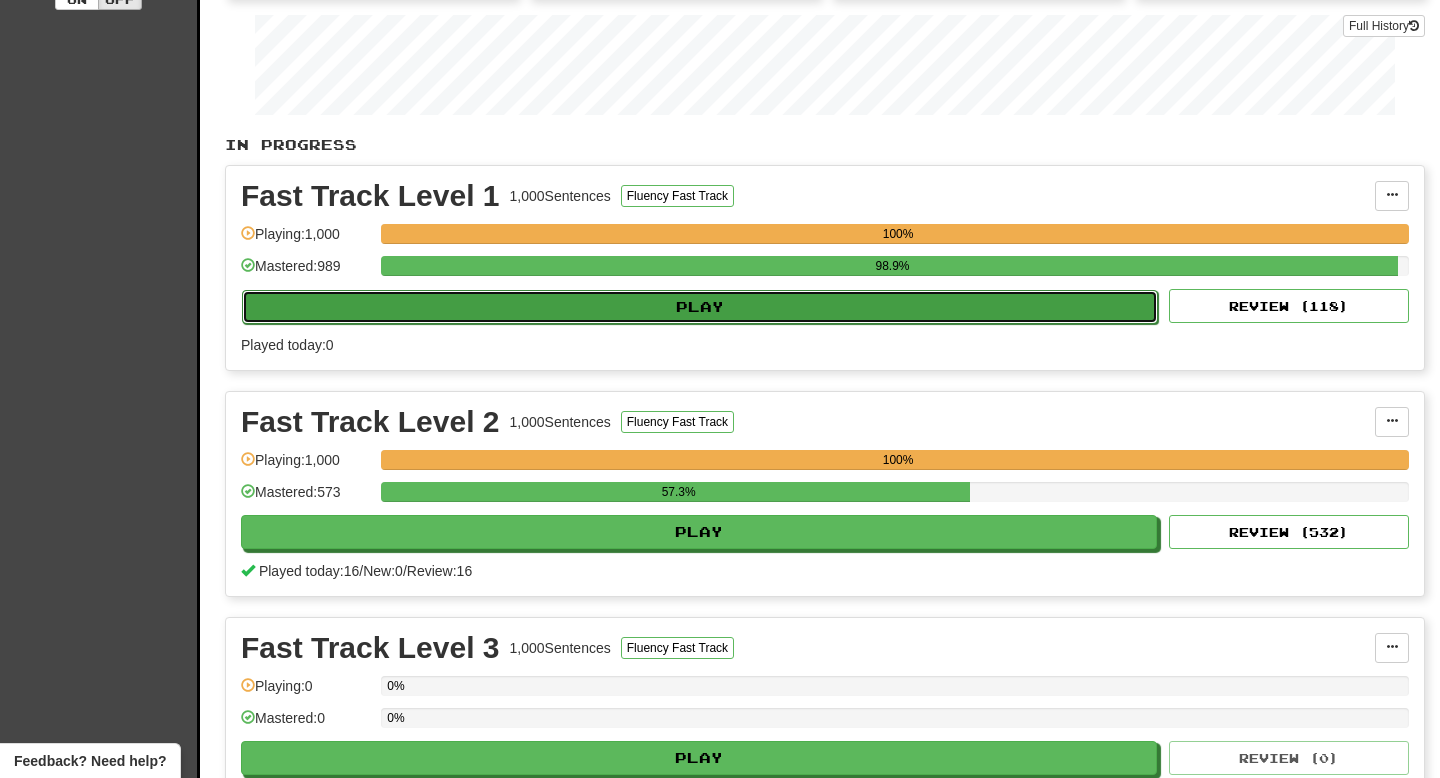 click on "Play" at bounding box center (700, 307) 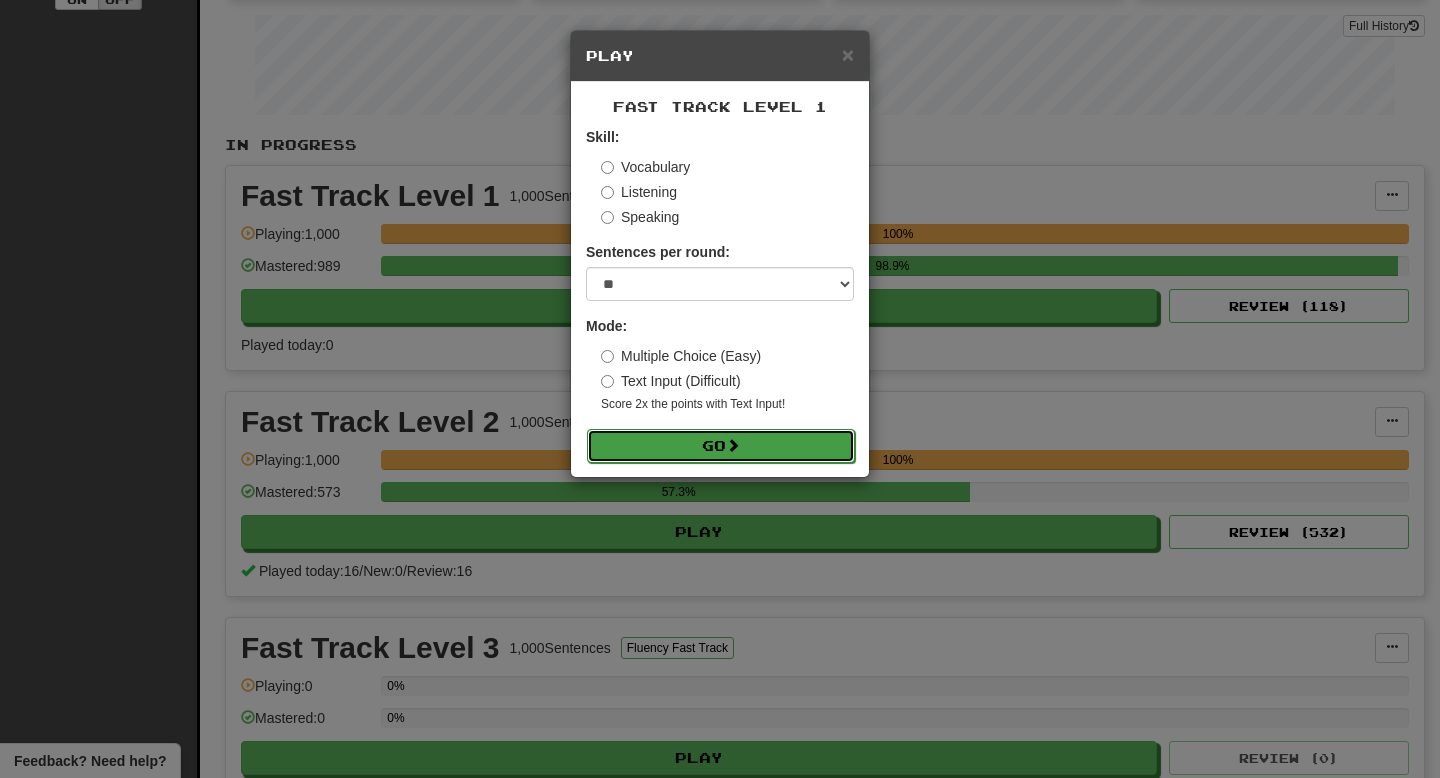 click on "Go" at bounding box center (721, 446) 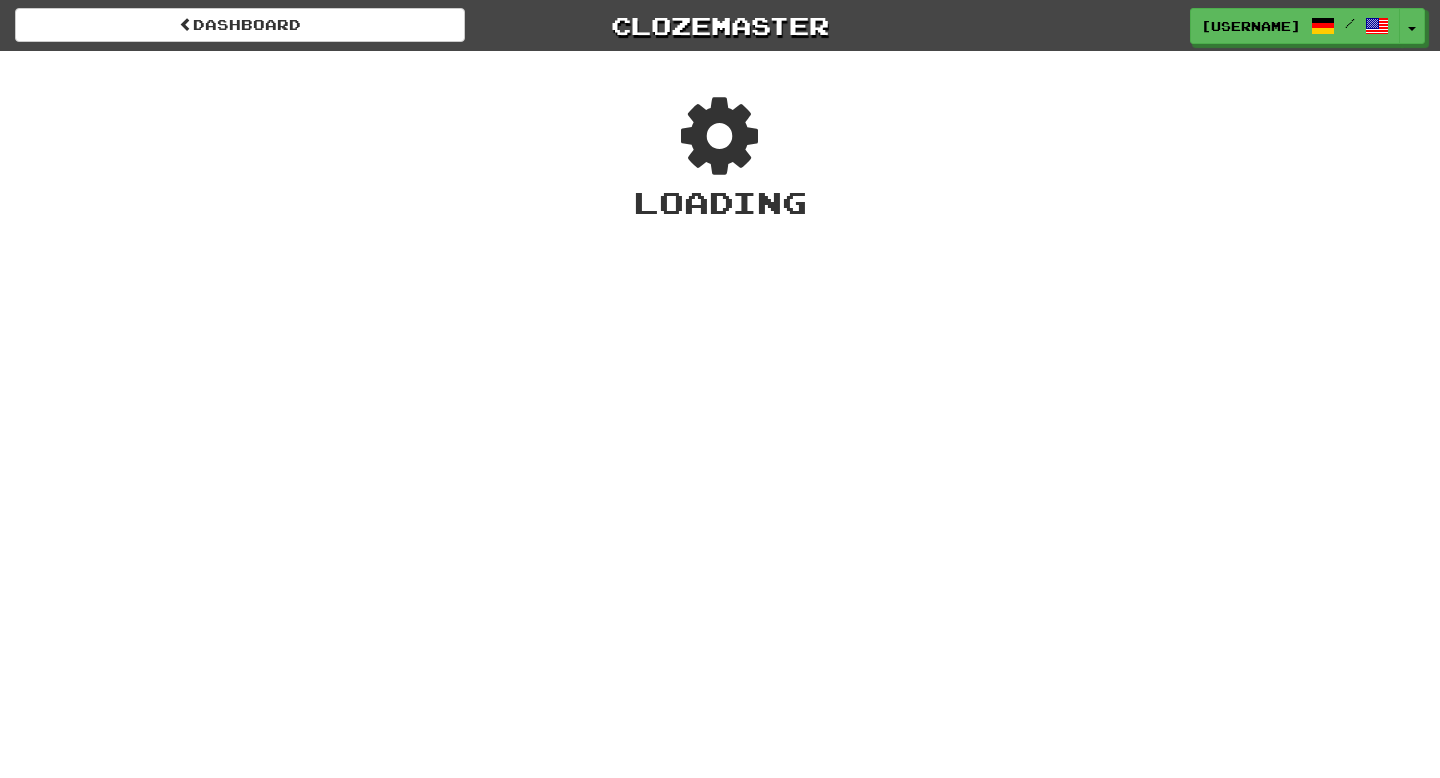 scroll, scrollTop: 0, scrollLeft: 0, axis: both 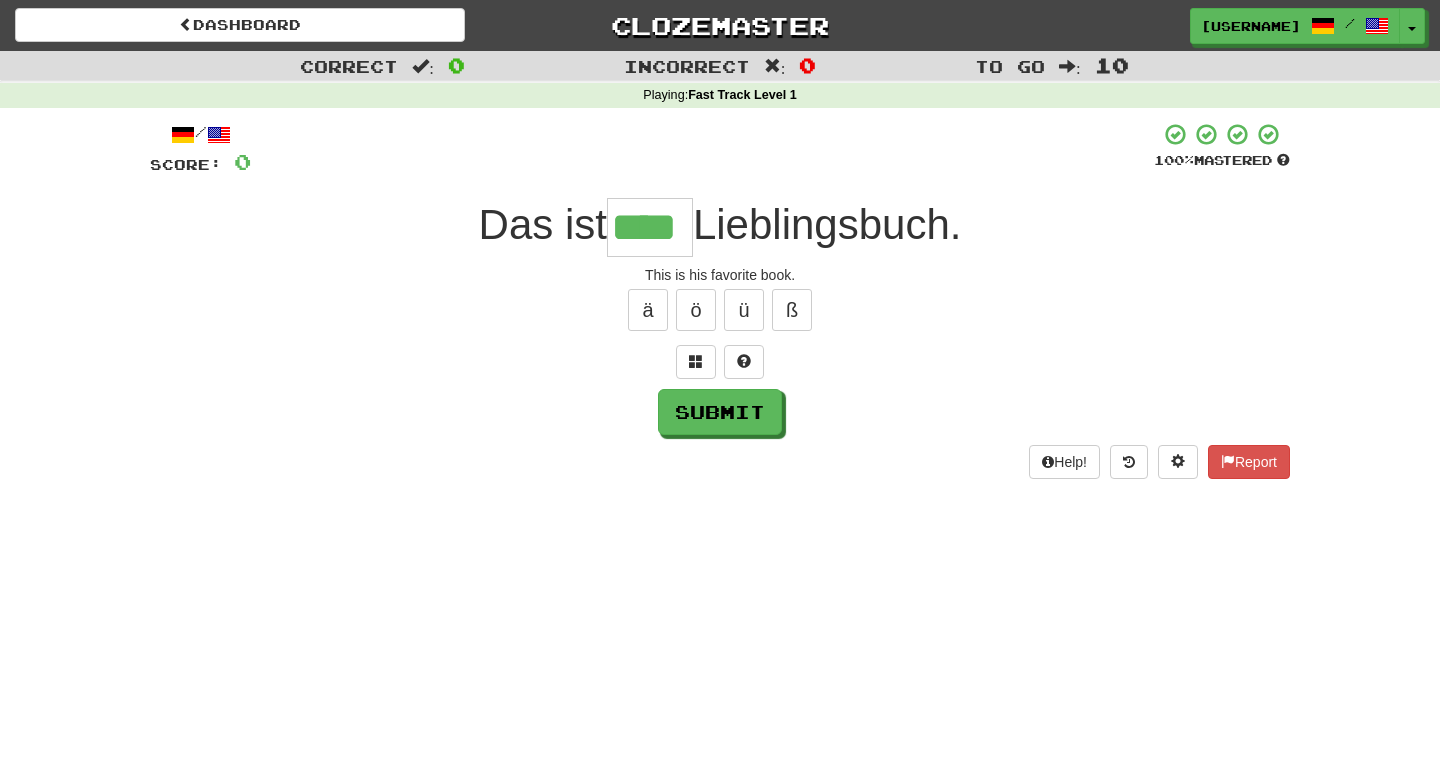 type on "****" 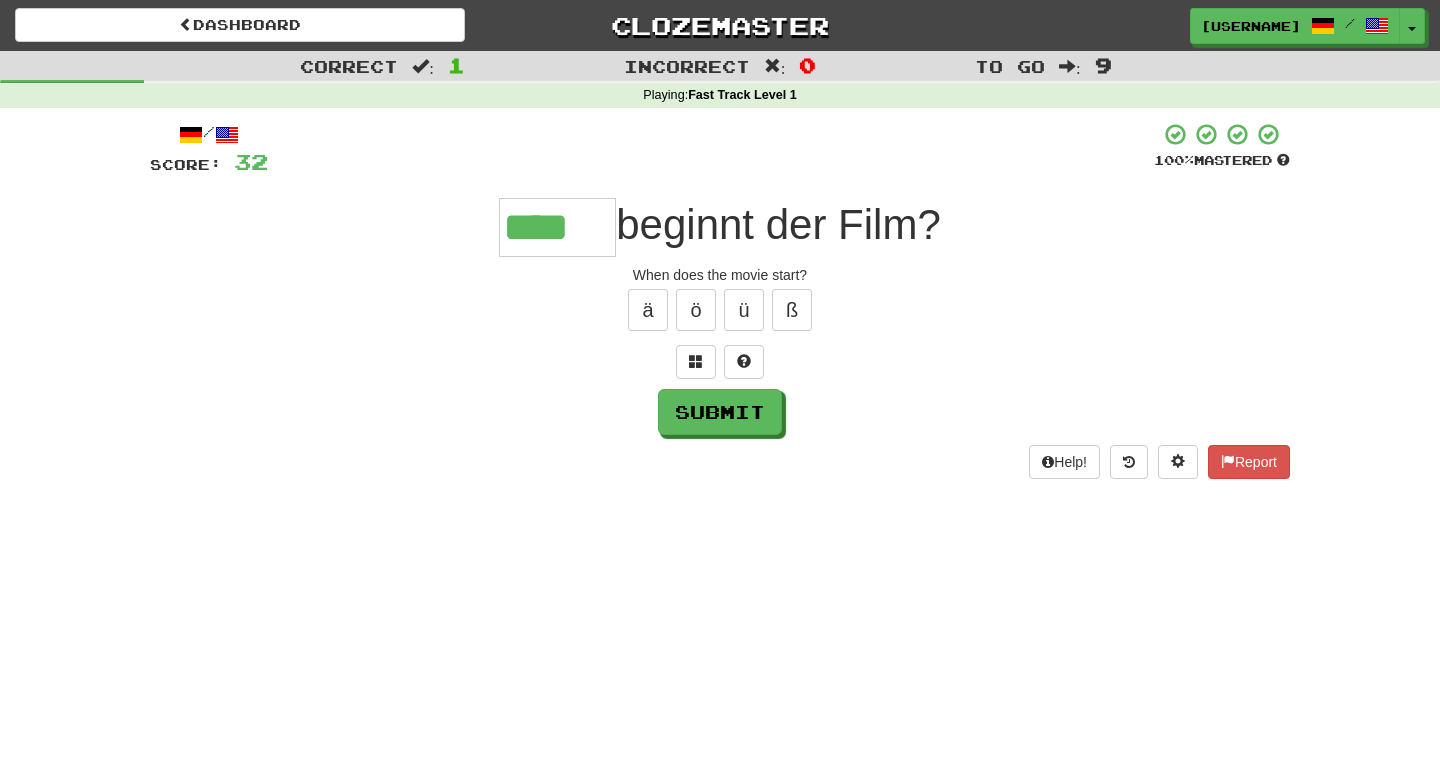 type on "****" 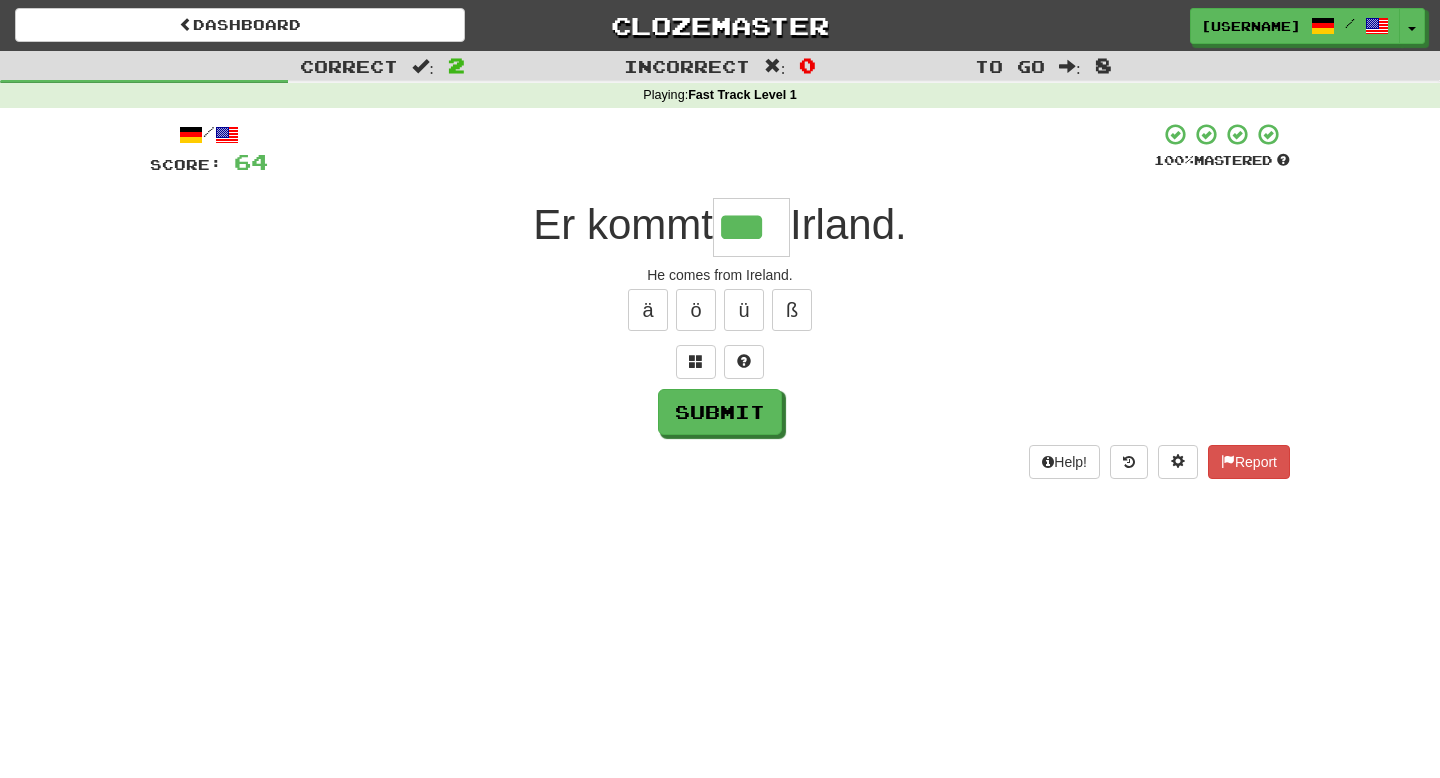 type on "***" 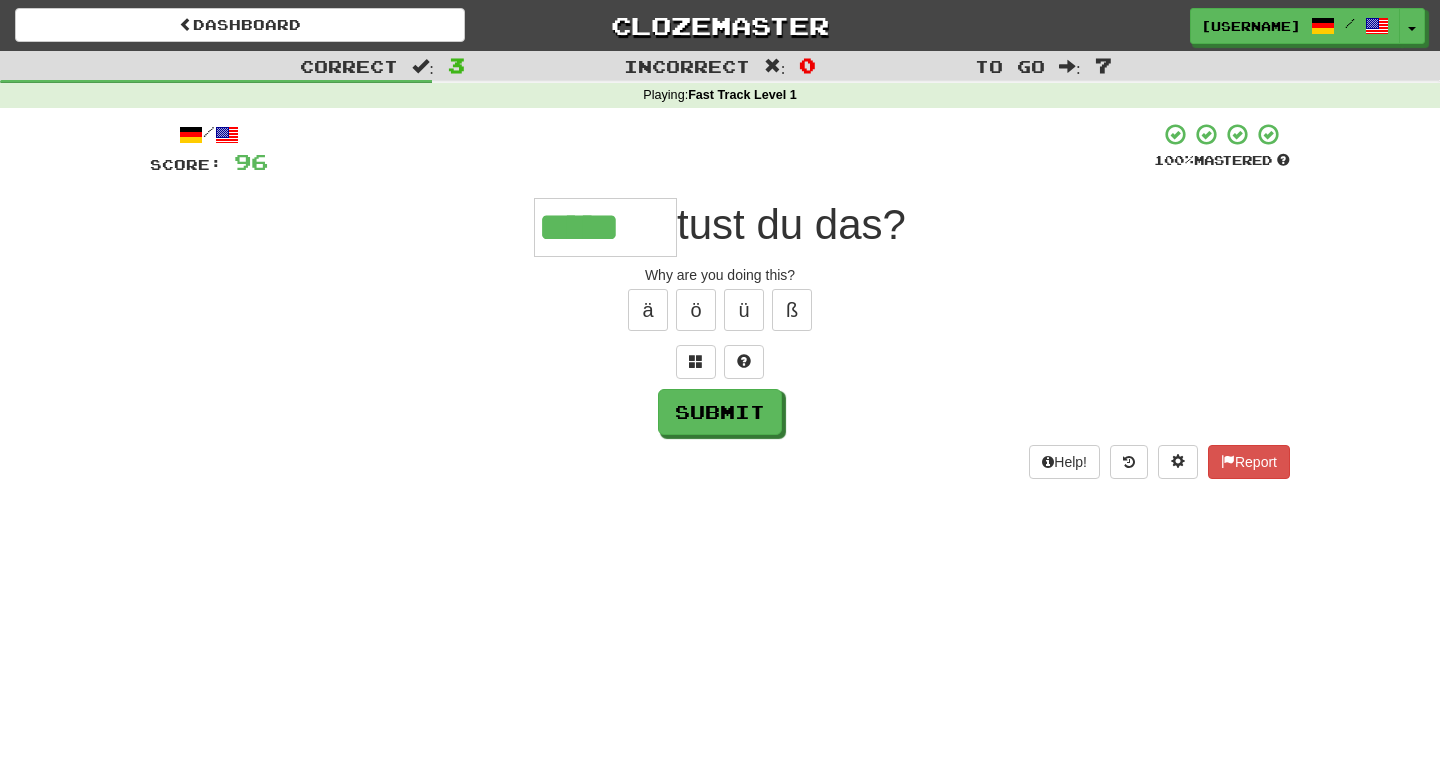 type on "*****" 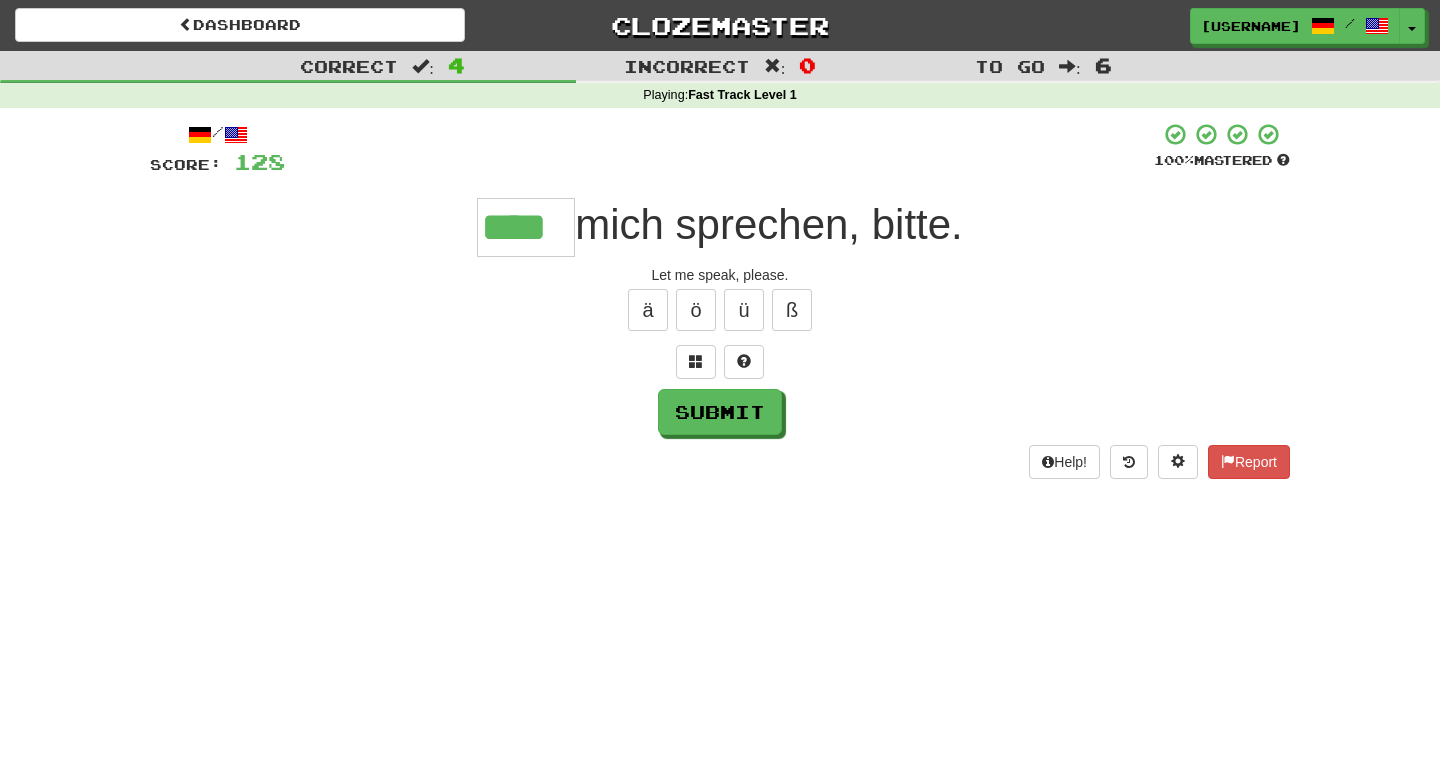 type on "****" 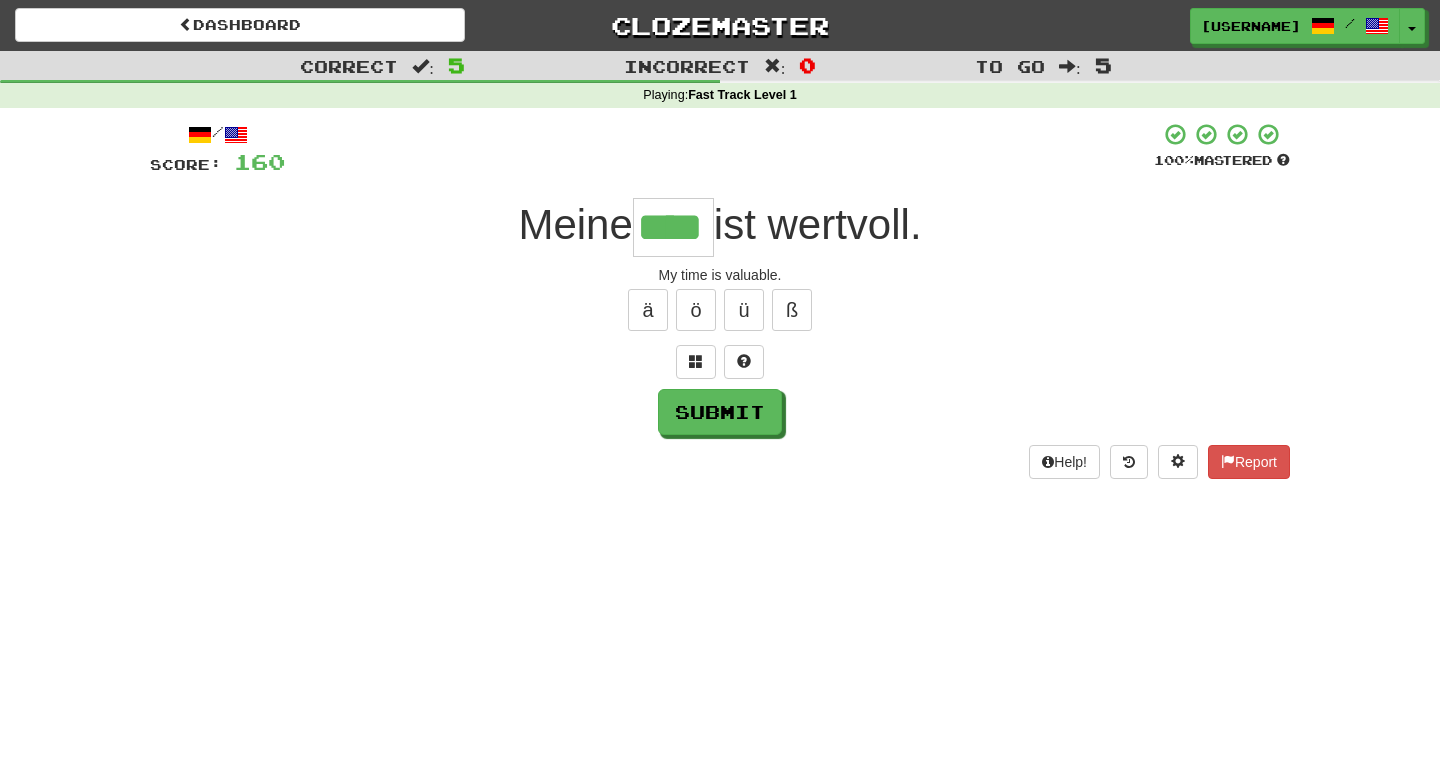 type on "****" 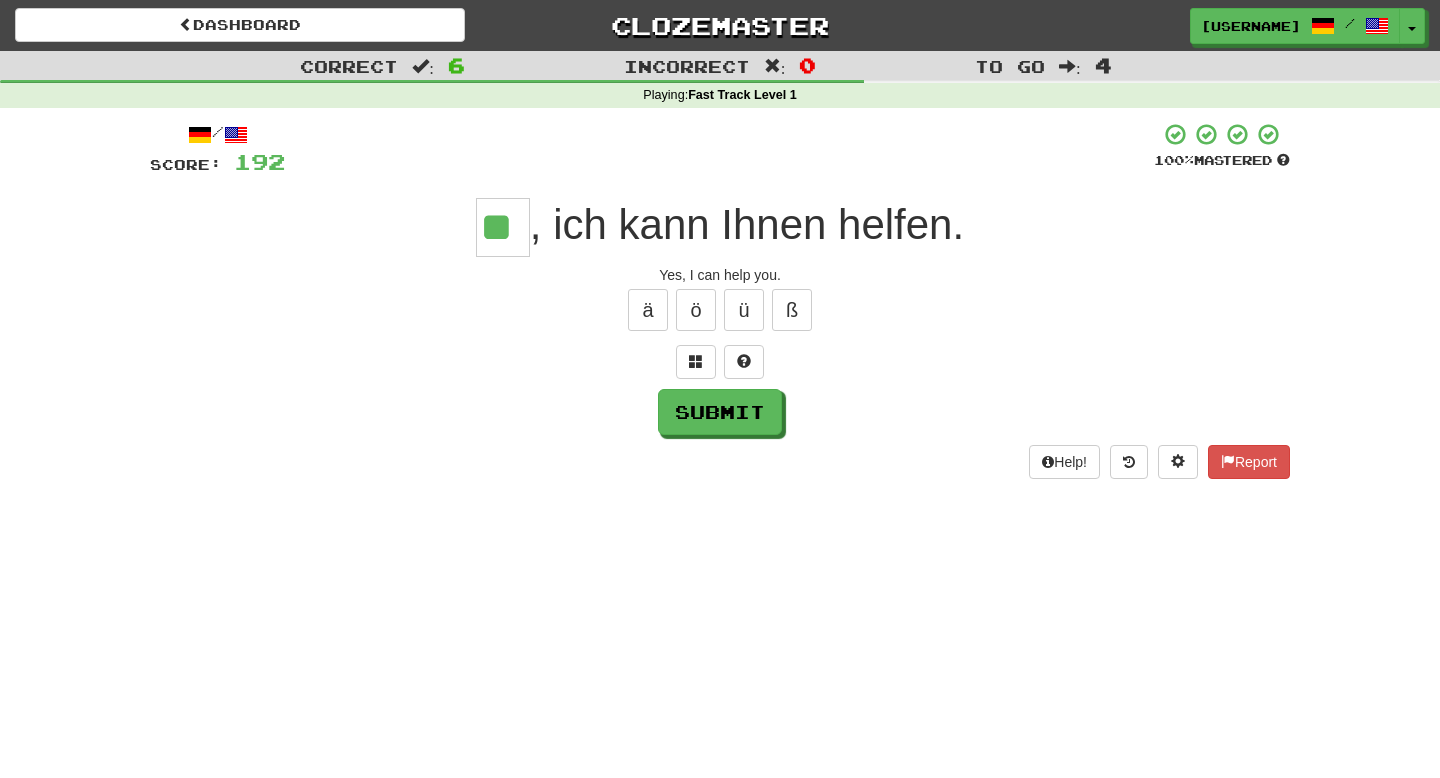 type on "**" 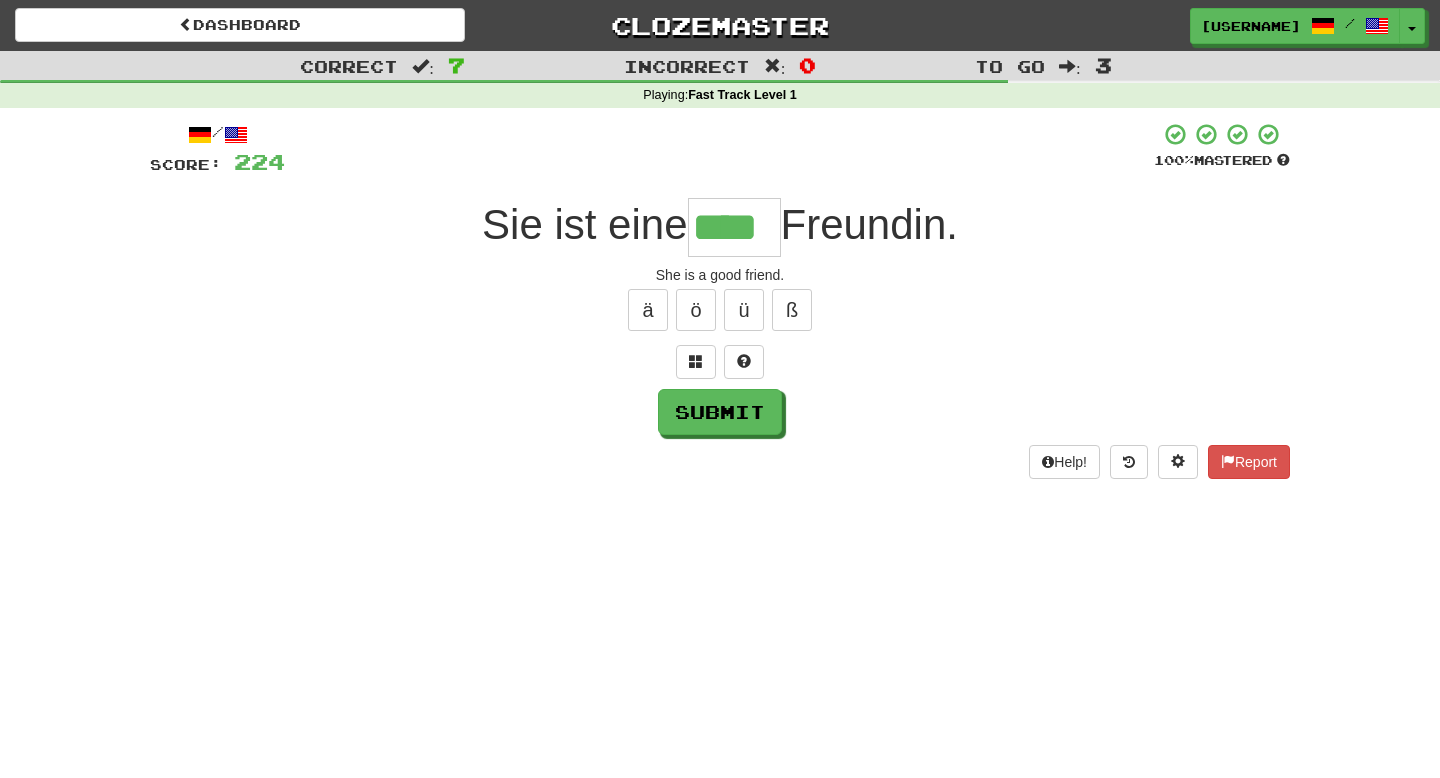 type on "****" 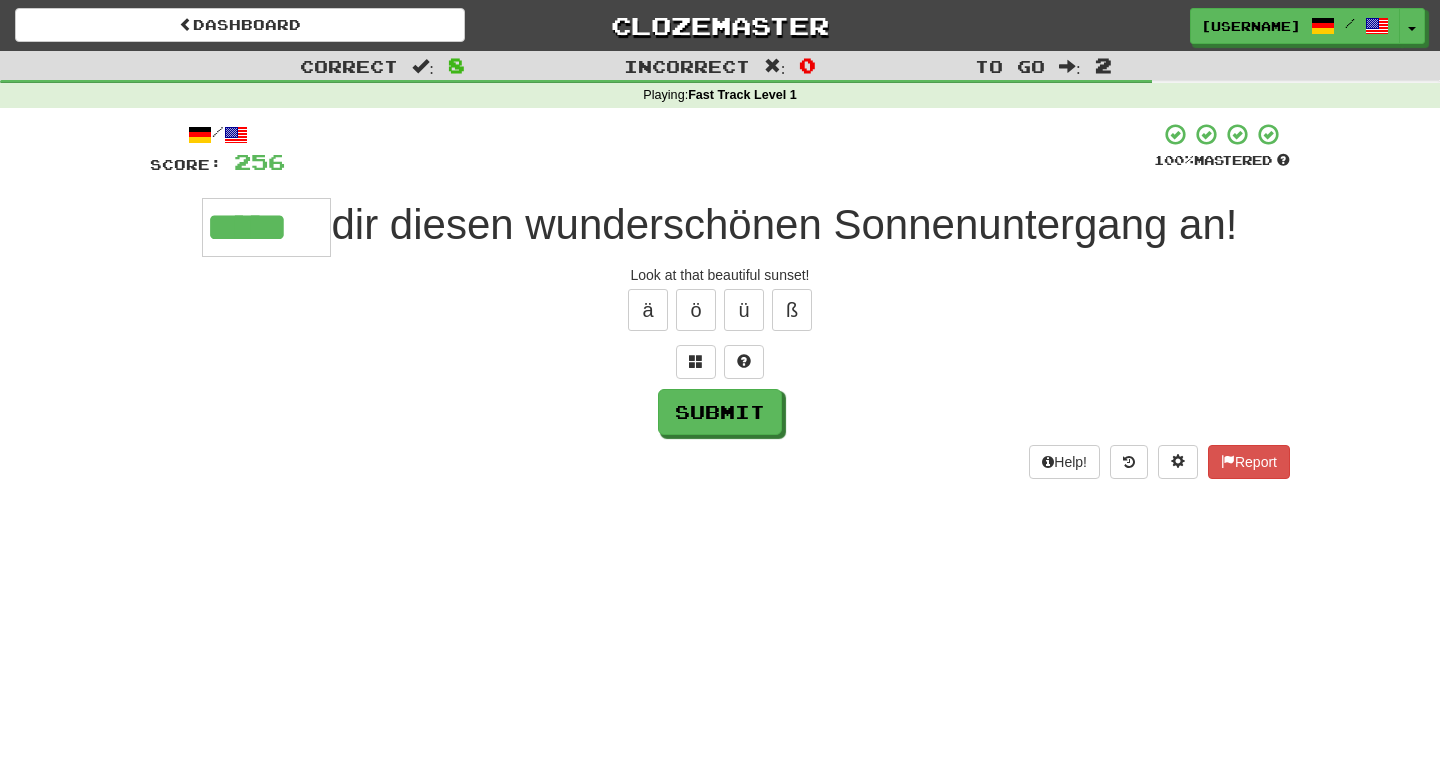type on "*****" 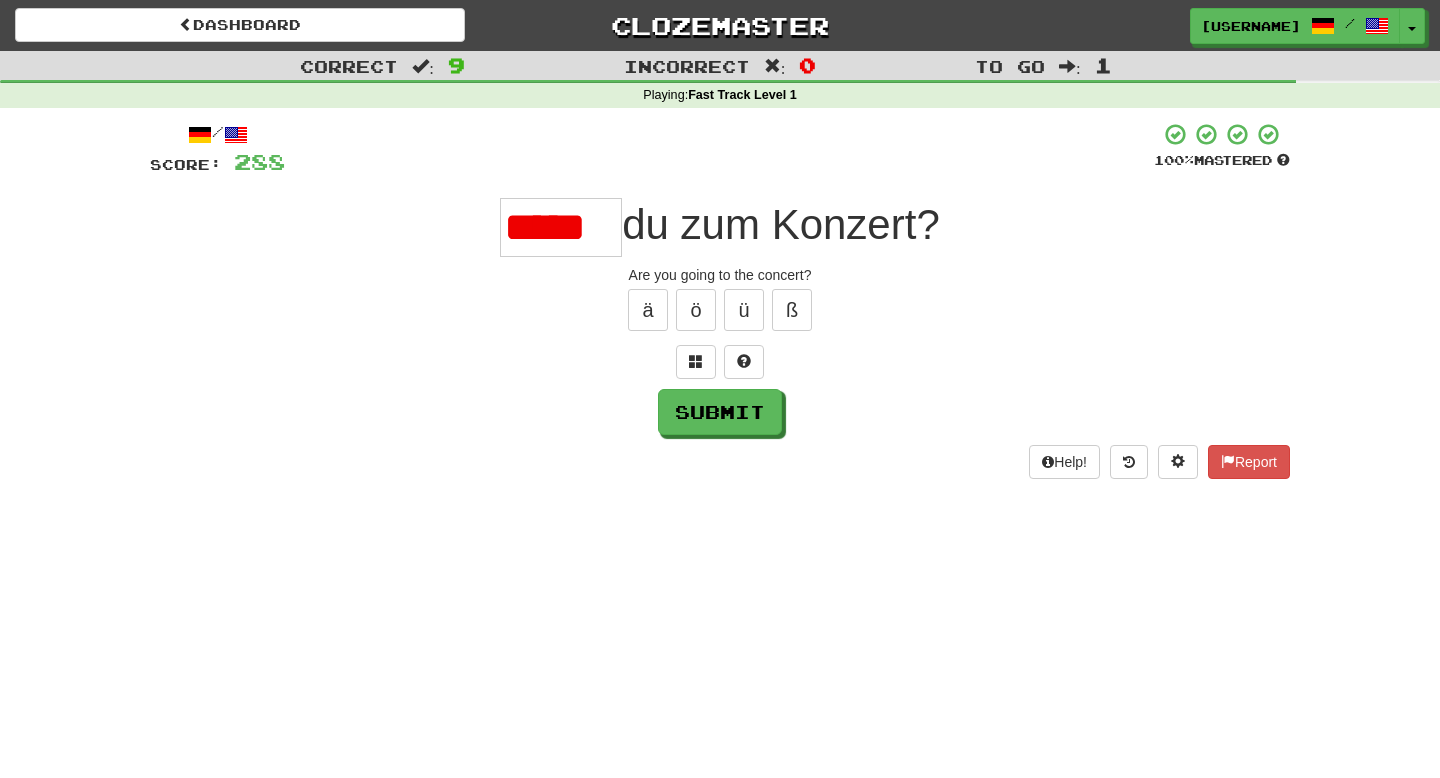 scroll, scrollTop: 0, scrollLeft: 25, axis: horizontal 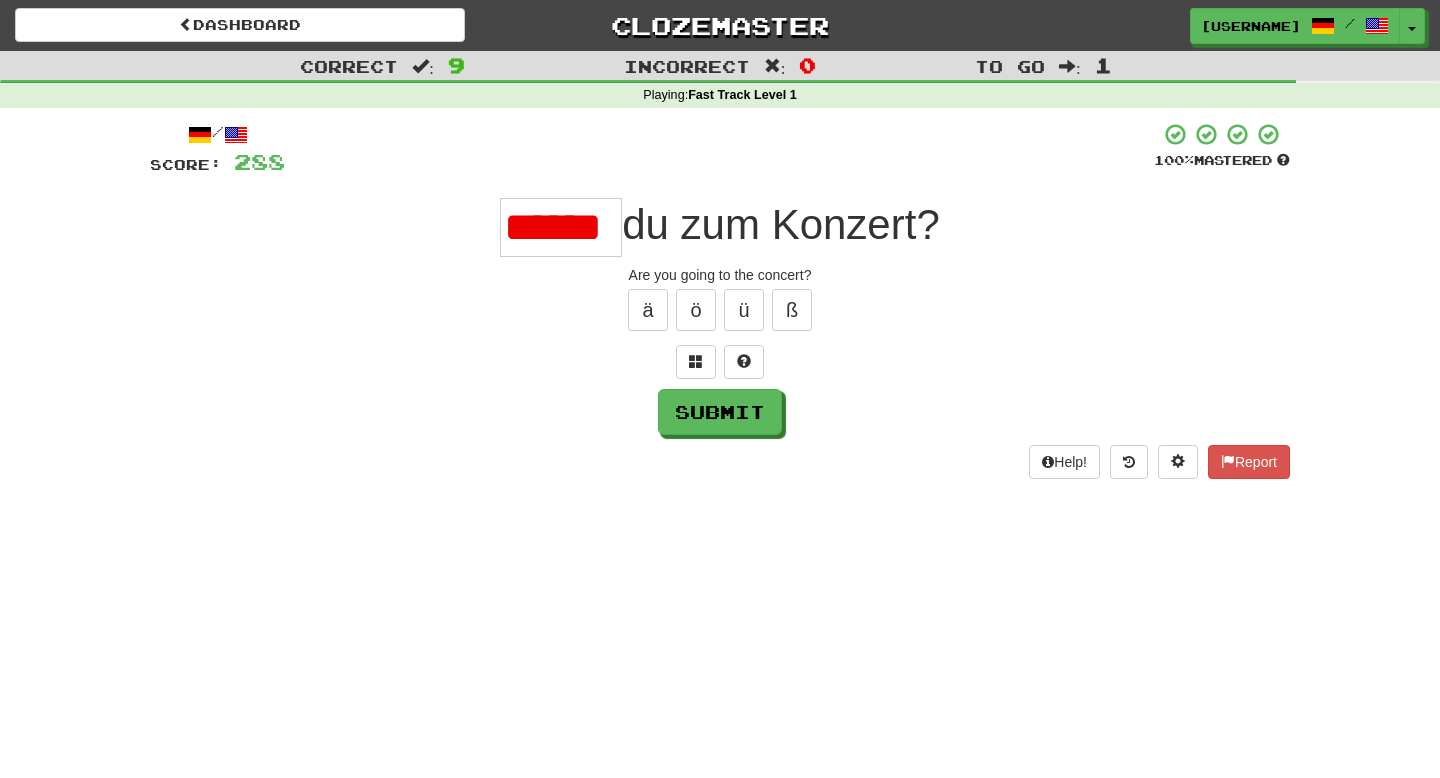 type on "*****" 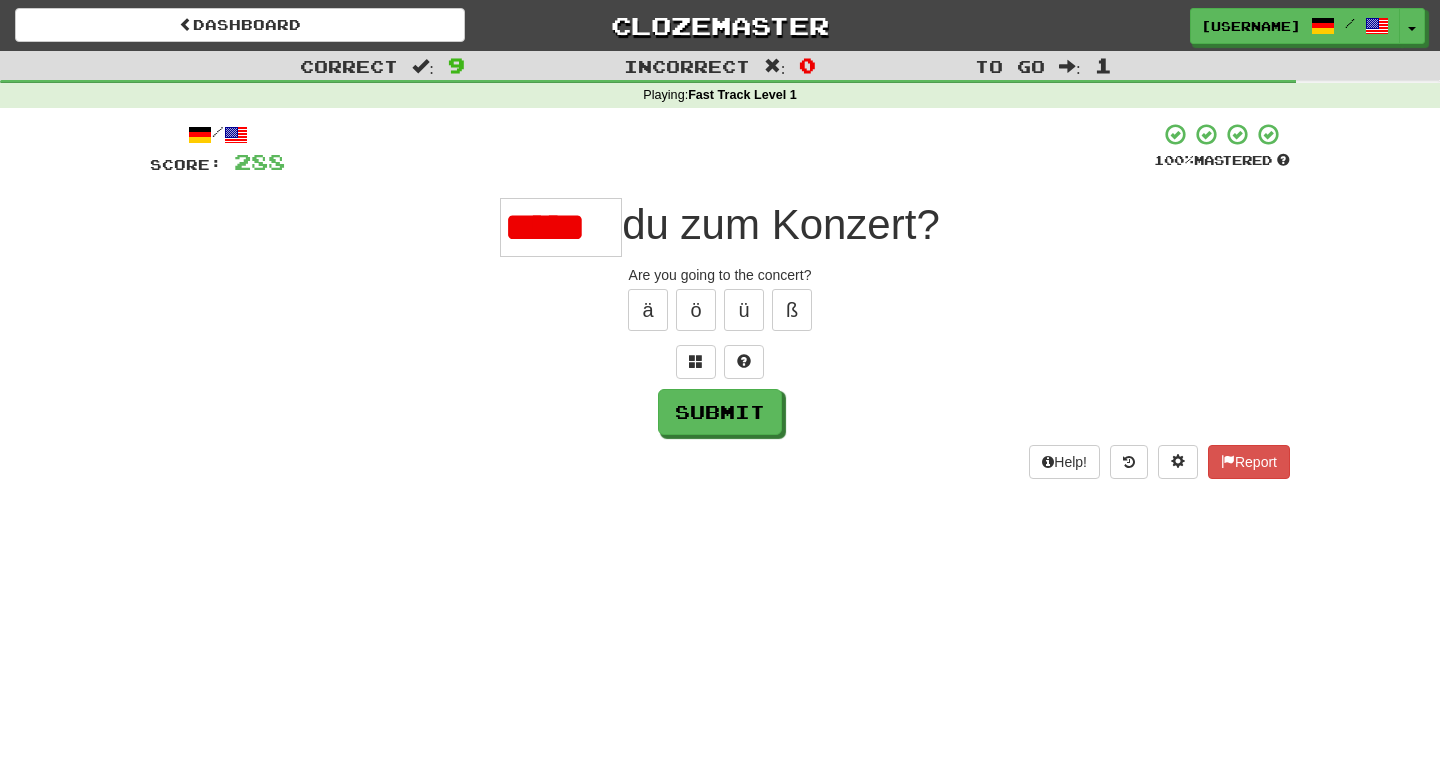 scroll, scrollTop: 0, scrollLeft: 0, axis: both 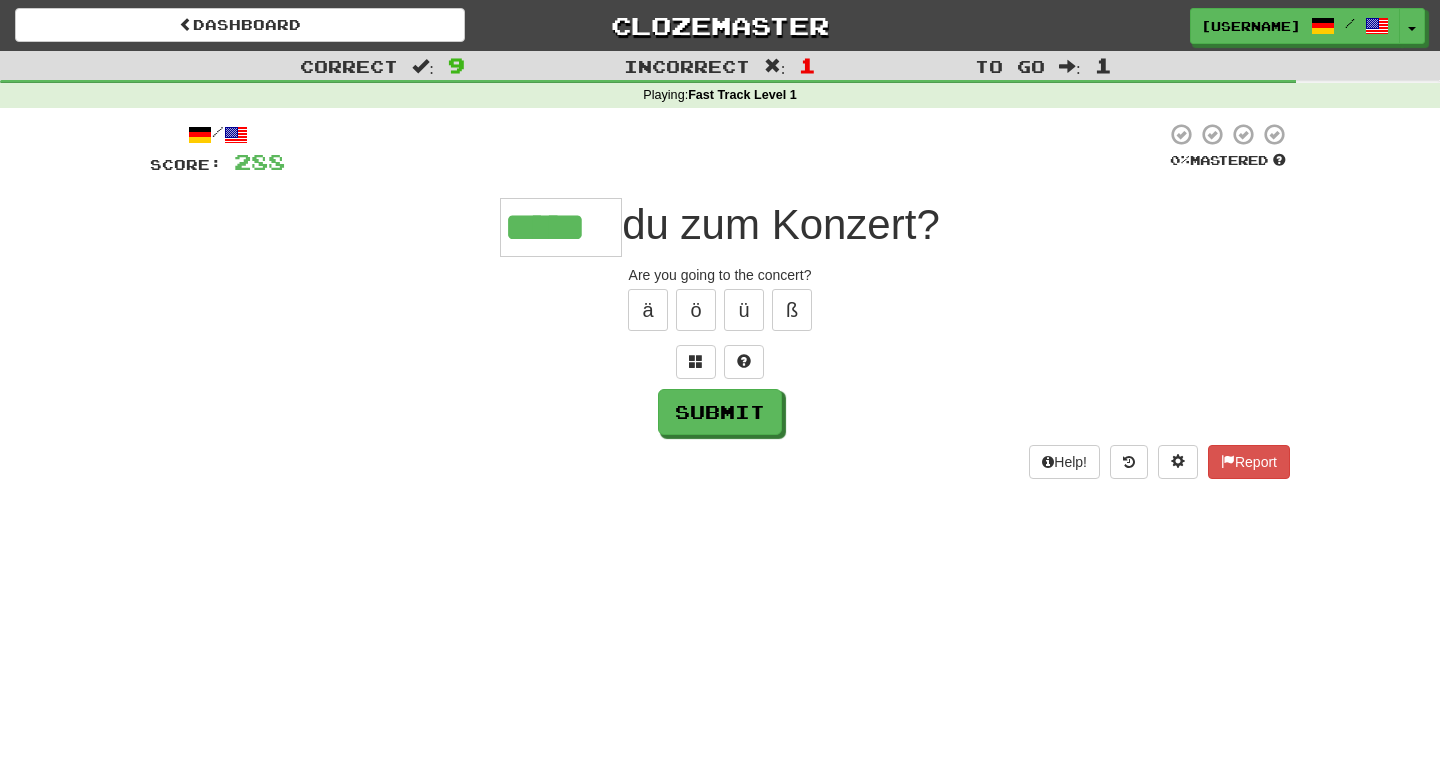 type on "*****" 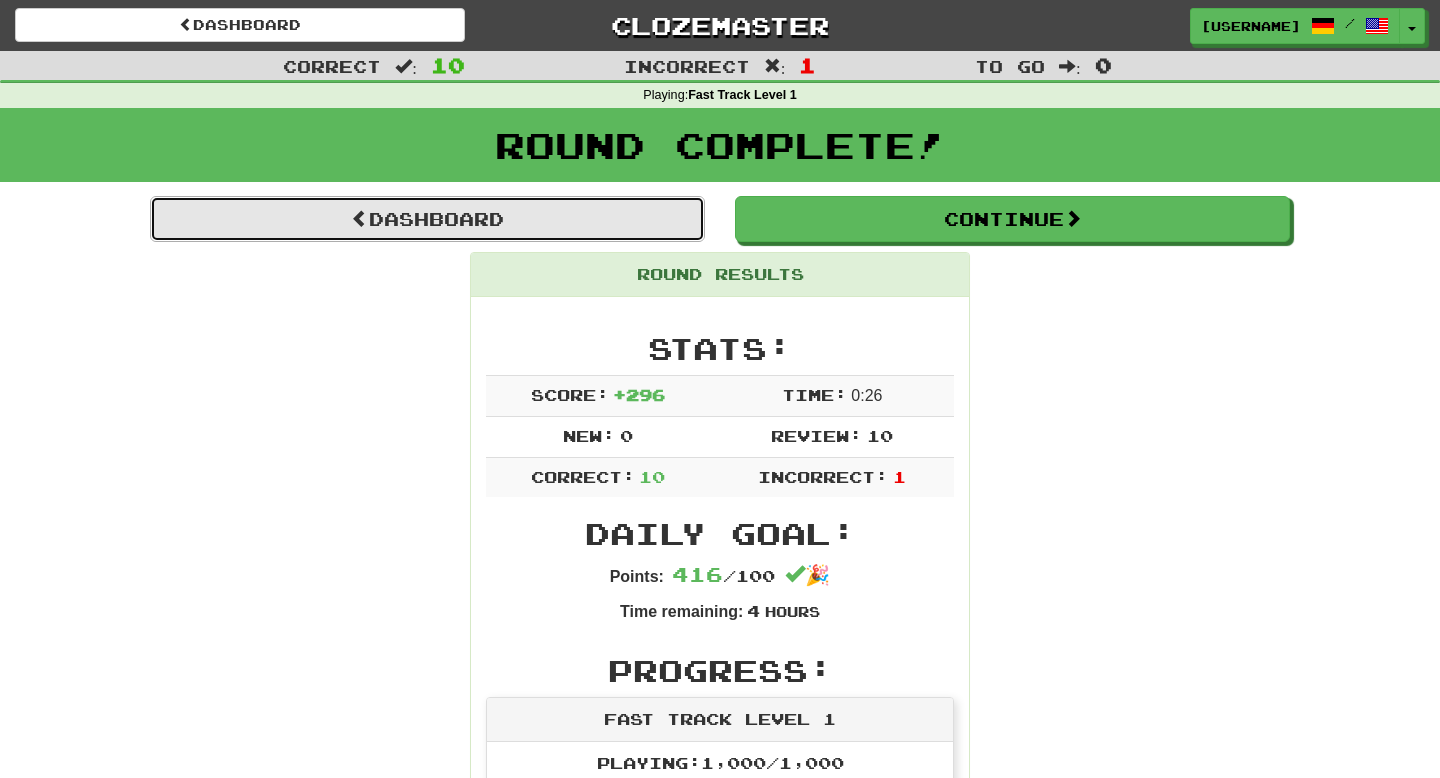 click on "Dashboard" at bounding box center (427, 219) 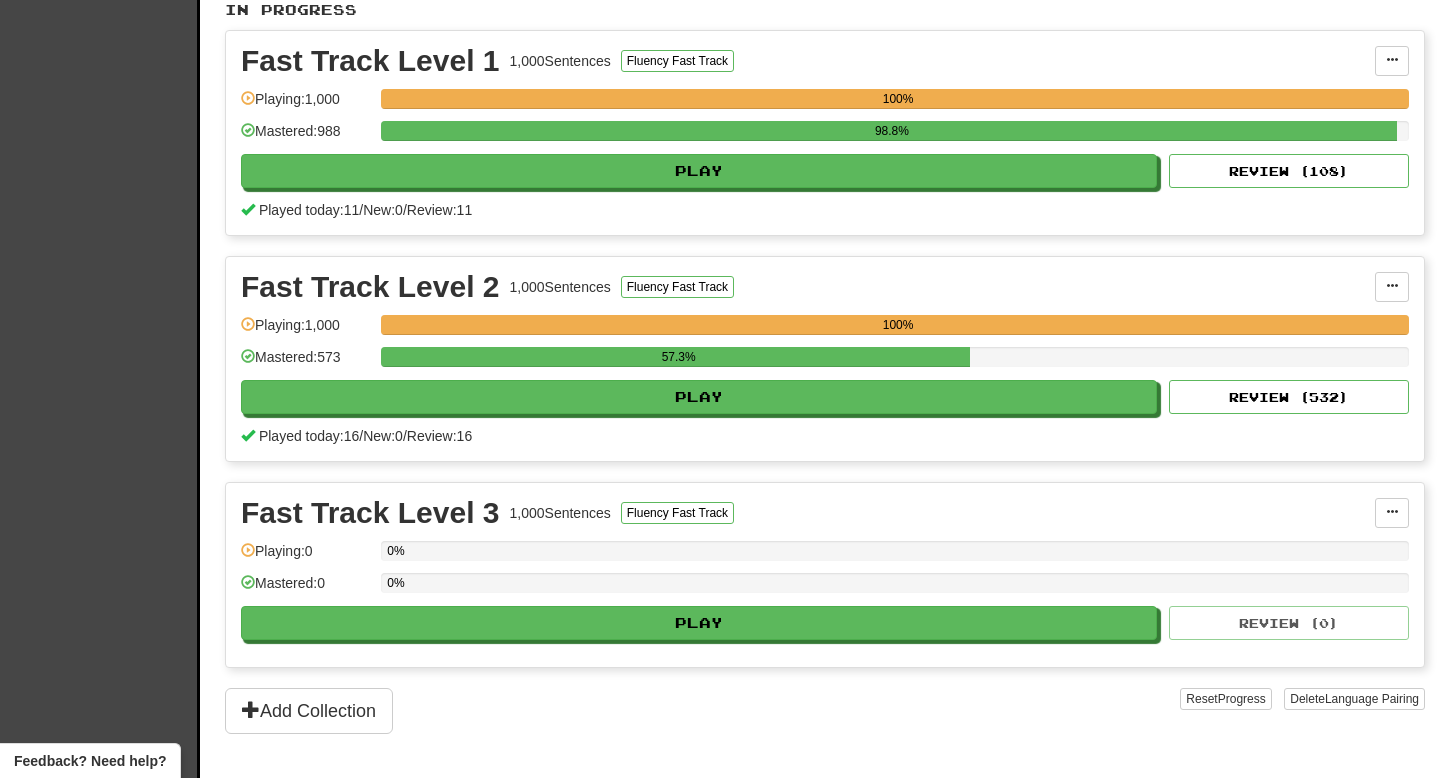 scroll, scrollTop: 444, scrollLeft: 0, axis: vertical 